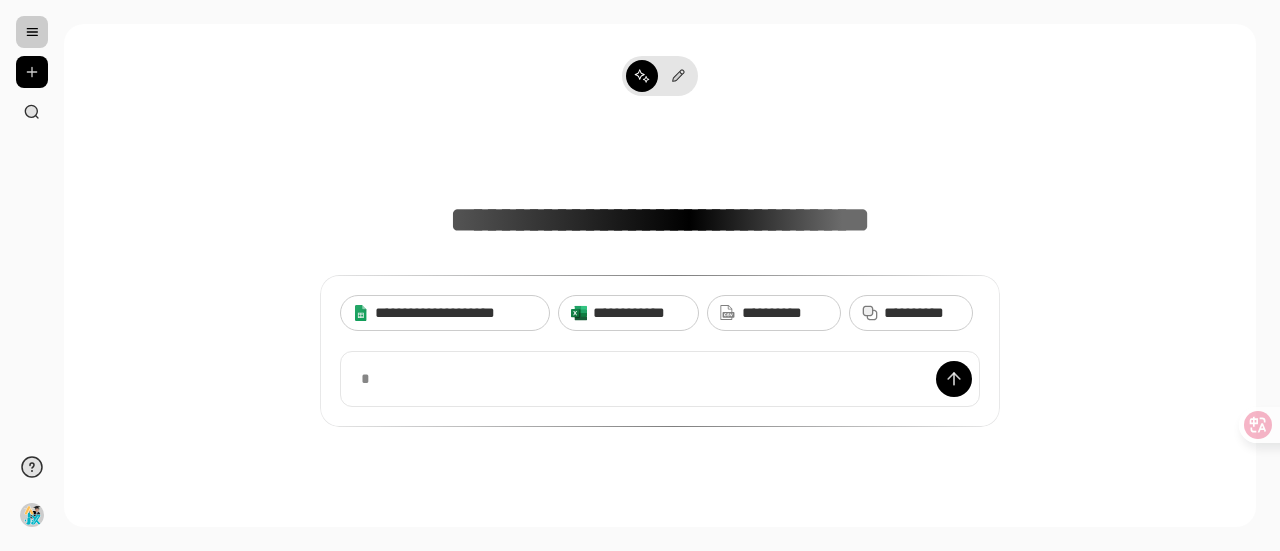 scroll, scrollTop: 0, scrollLeft: 0, axis: both 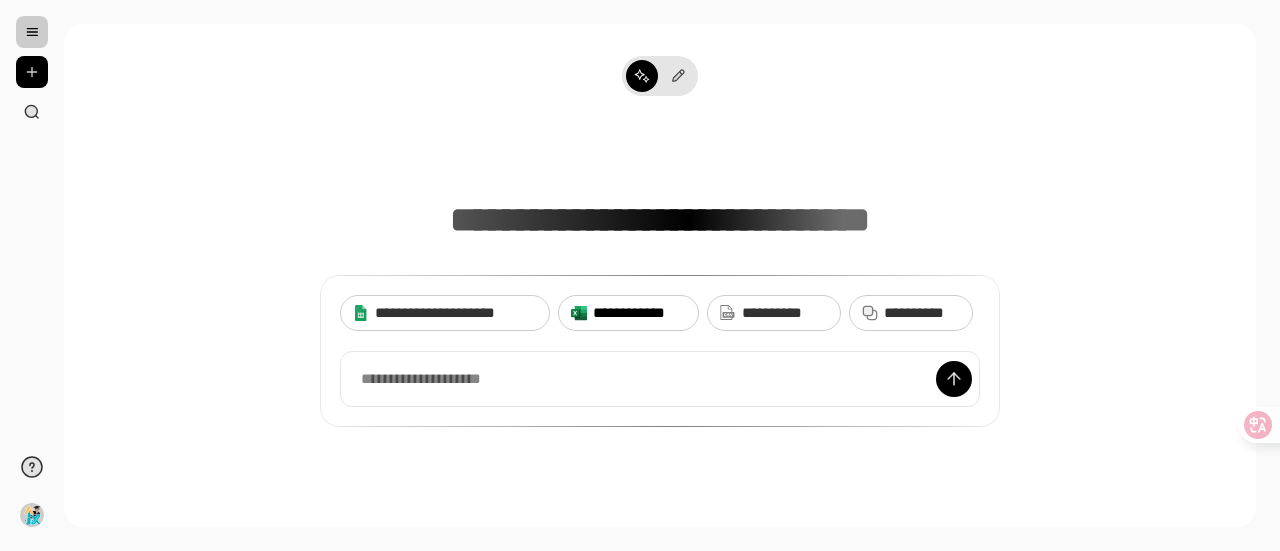 click on "**********" at bounding box center (639, 313) 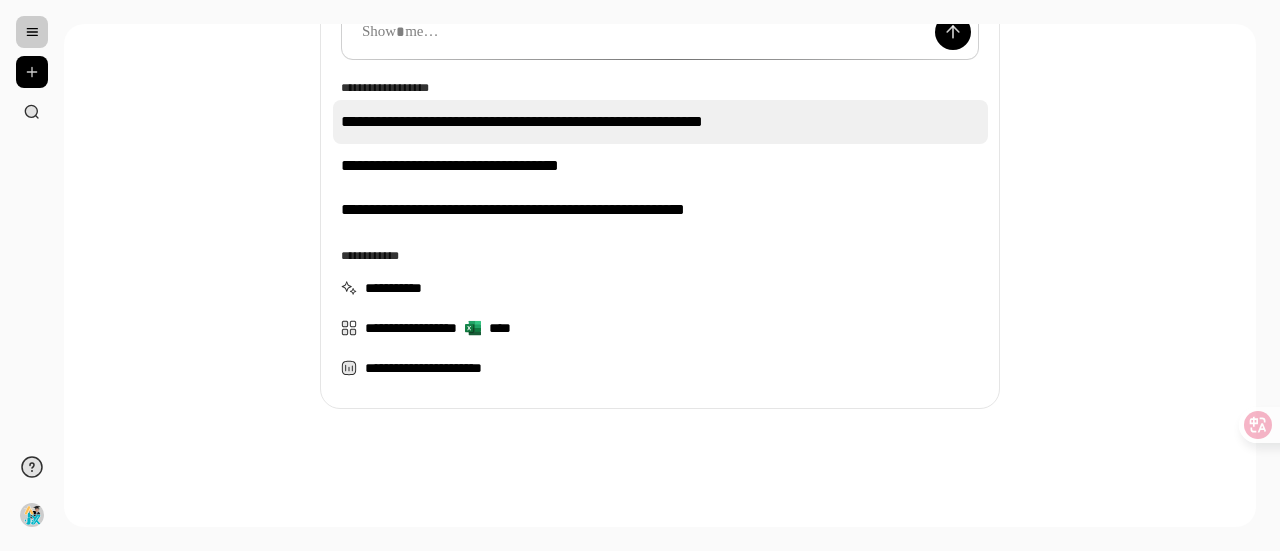 scroll, scrollTop: 155, scrollLeft: 0, axis: vertical 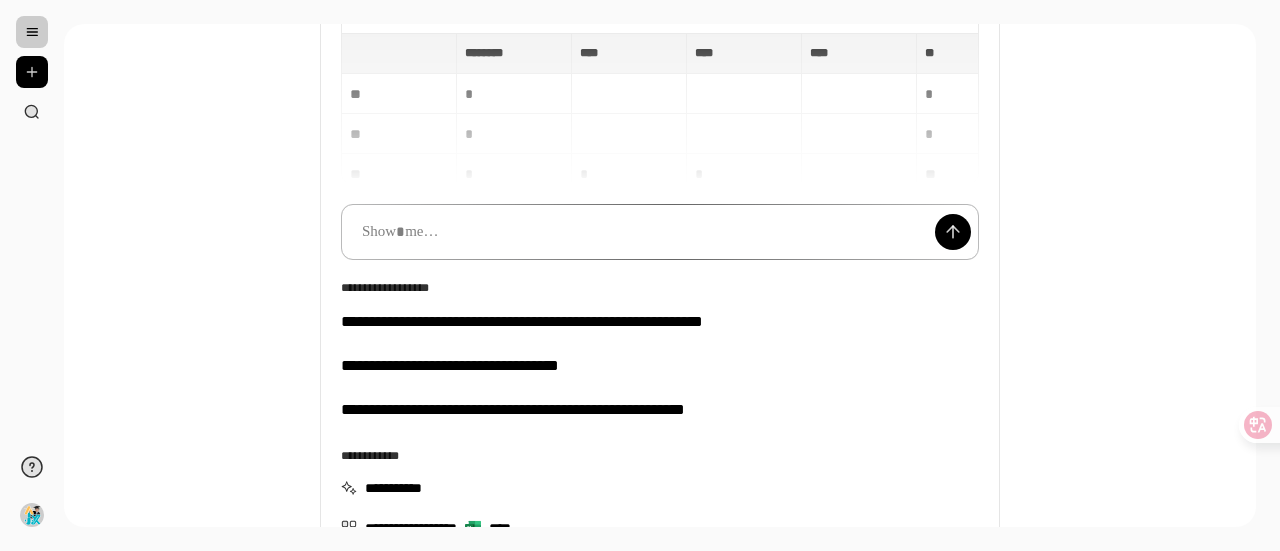 click at bounding box center [660, 232] 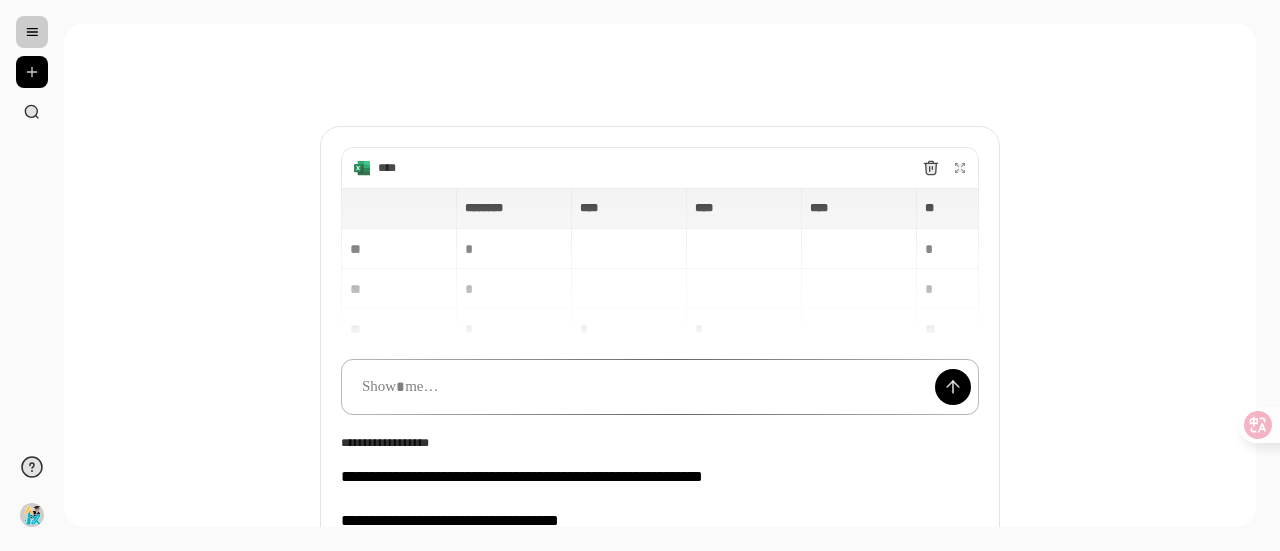 scroll, scrollTop: 100, scrollLeft: 0, axis: vertical 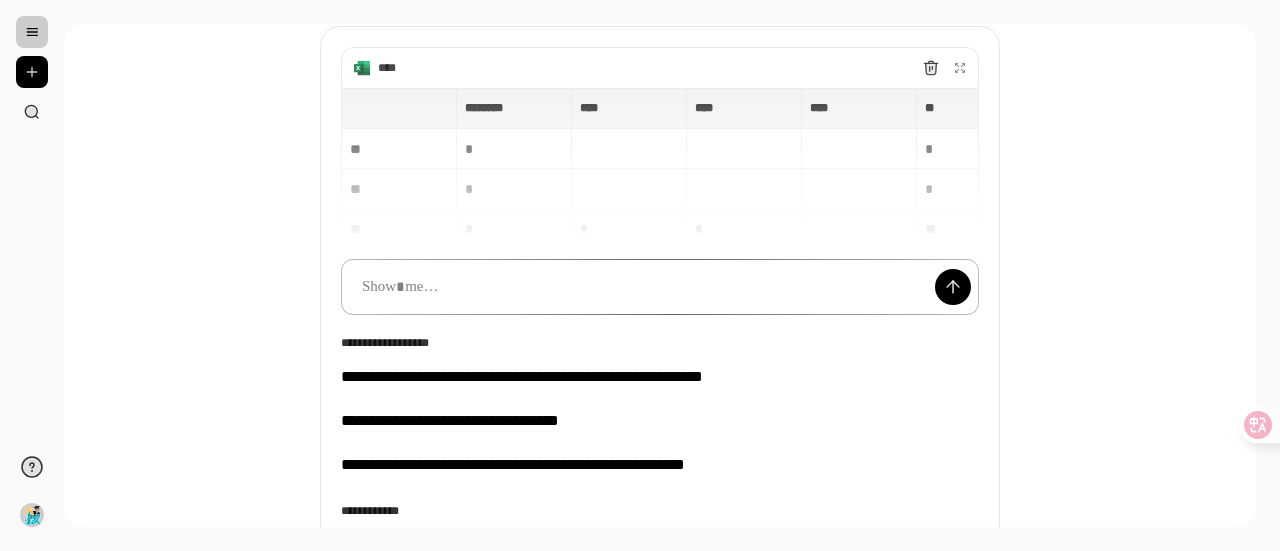 click at bounding box center (660, 287) 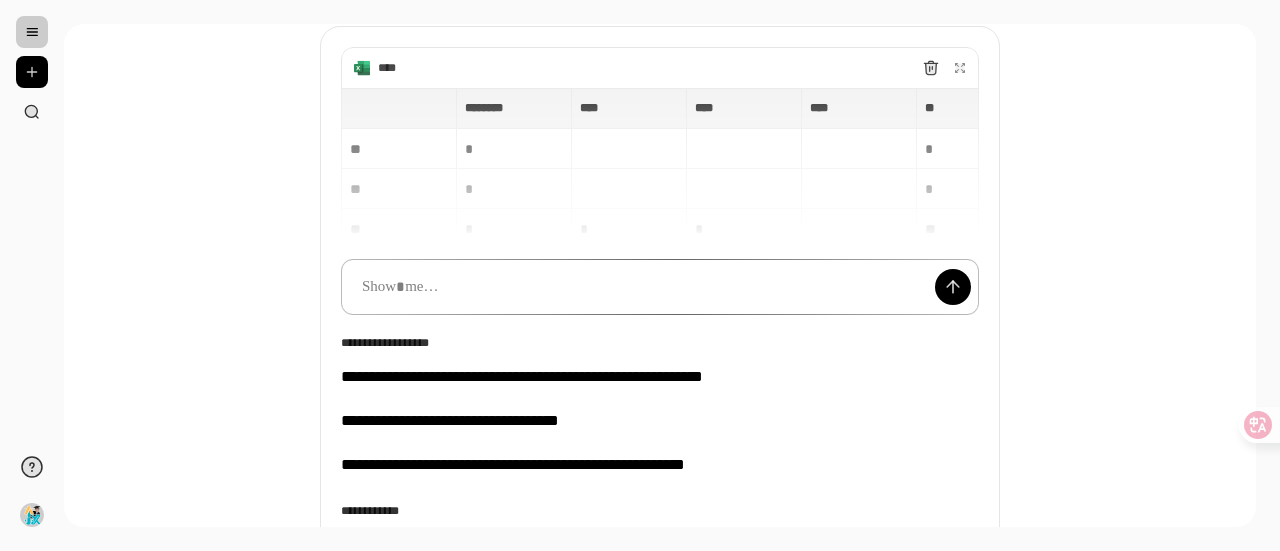 type 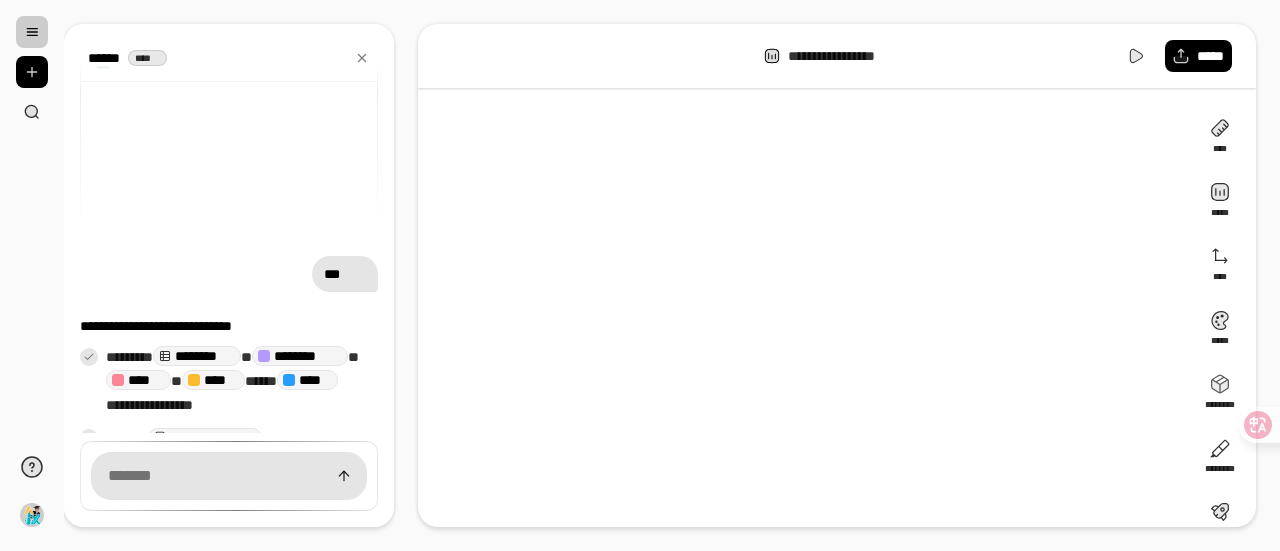 scroll, scrollTop: 82, scrollLeft: 0, axis: vertical 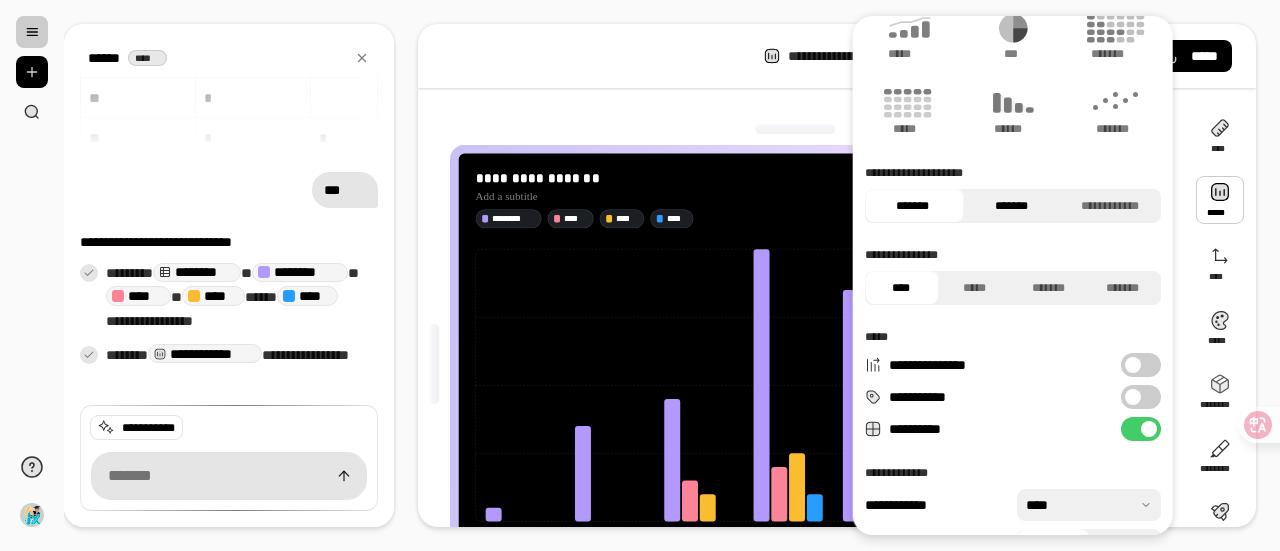 click on "*******" at bounding box center (1010, 206) 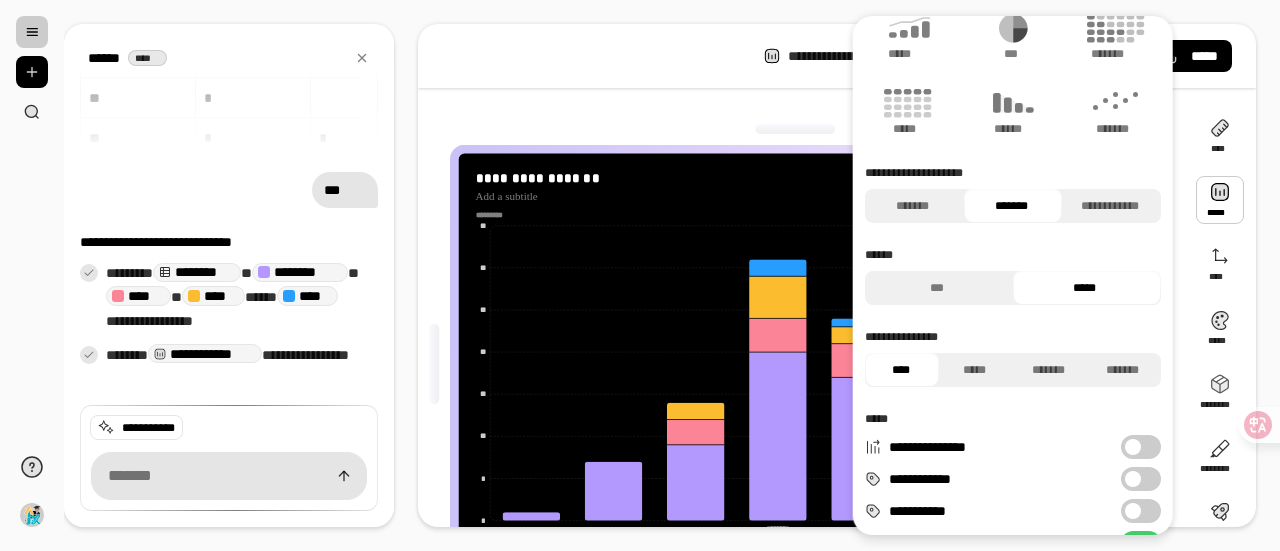 click on "**********" at bounding box center [803, 364] 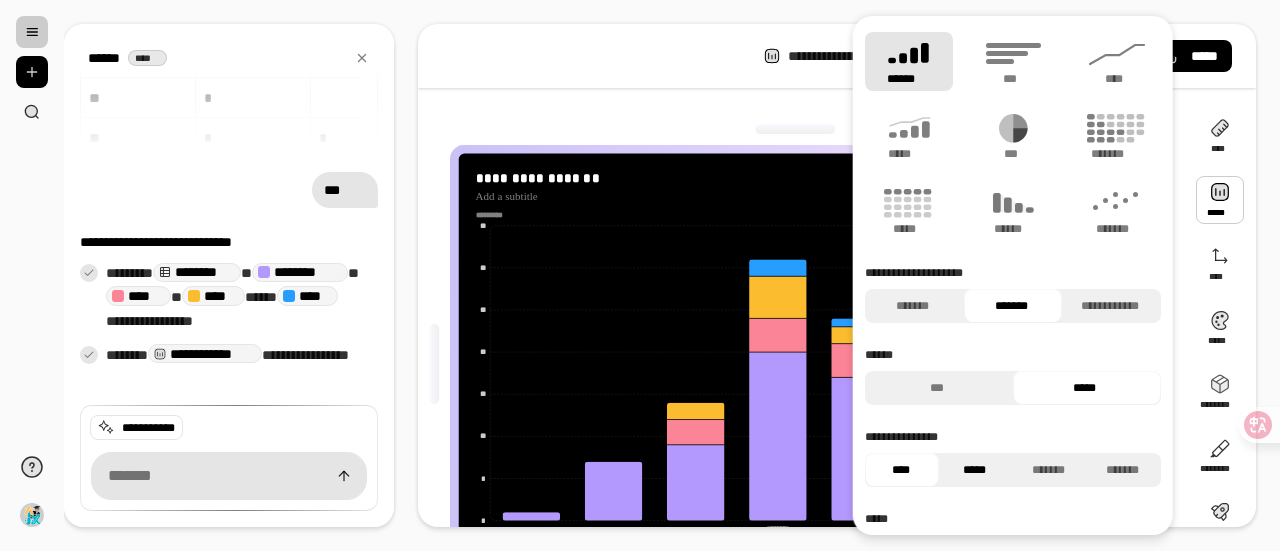 click on "*****" at bounding box center (975, 470) 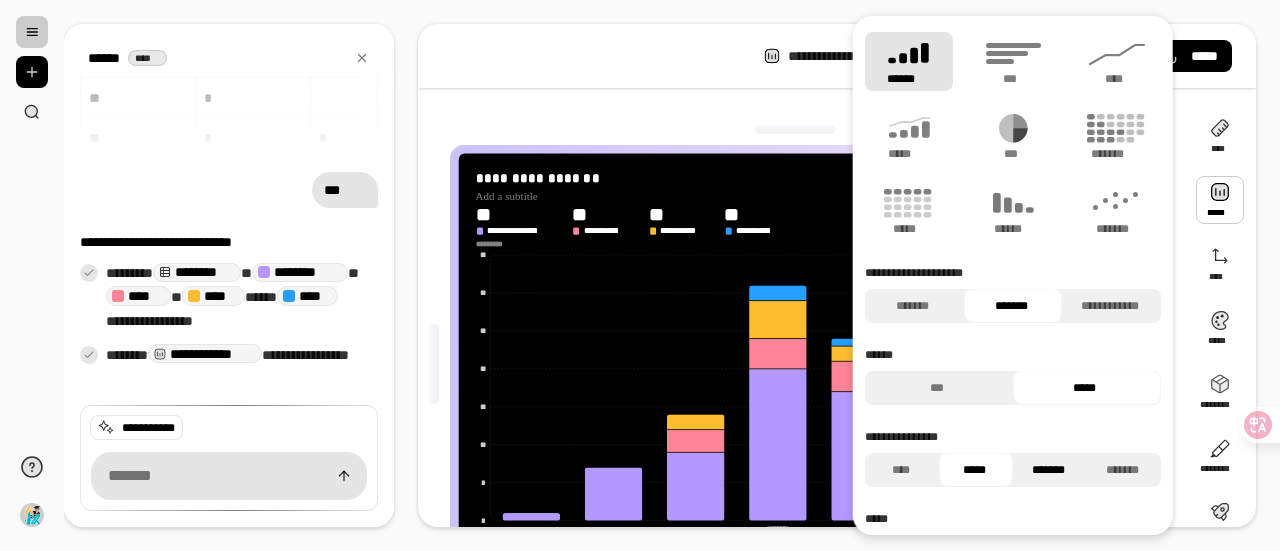 click on "*******" at bounding box center (1049, 470) 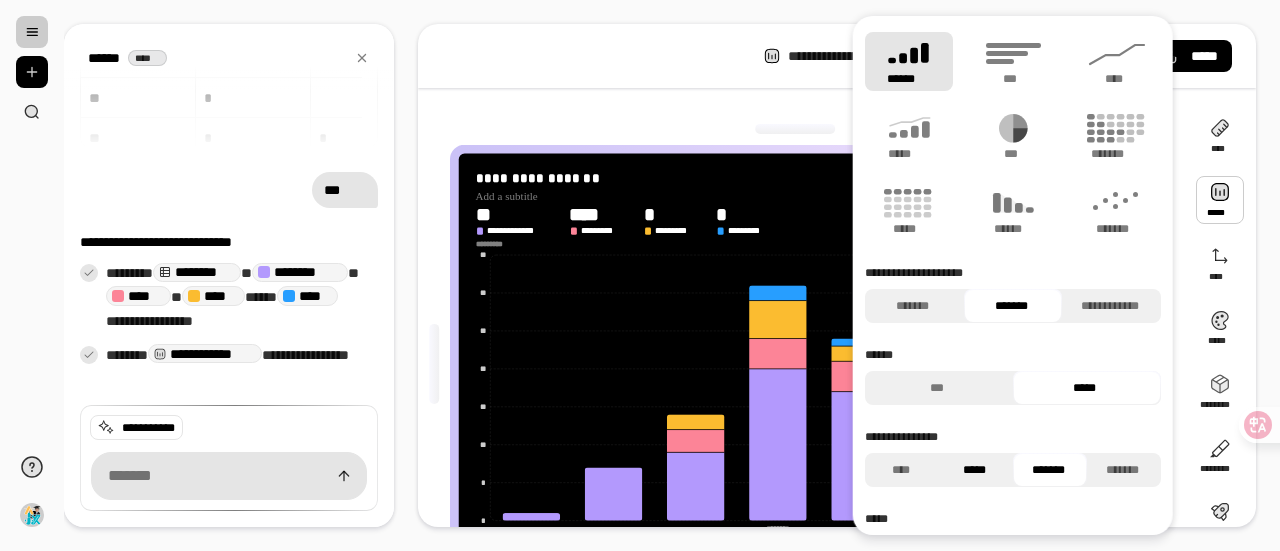 click on "*****" at bounding box center [975, 470] 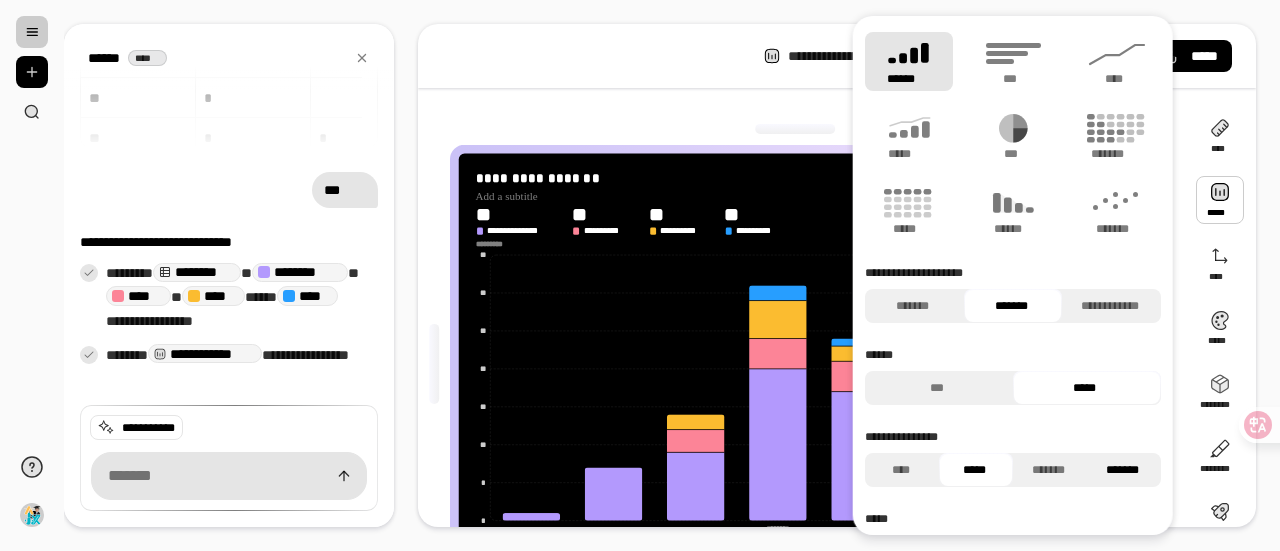 click on "*******" at bounding box center (1123, 470) 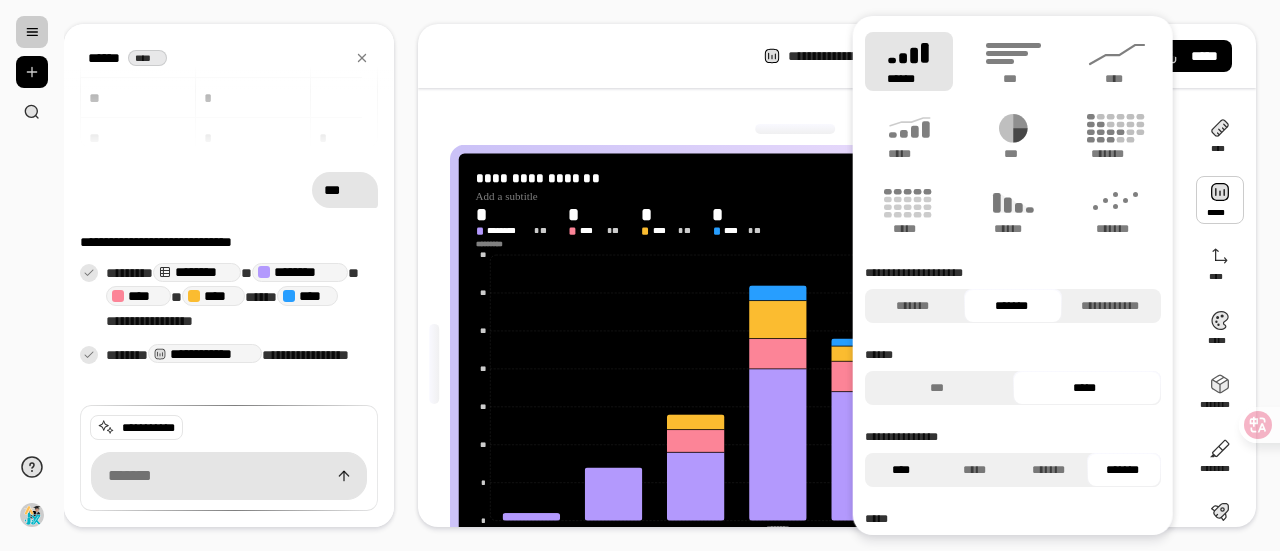 click on "****" at bounding box center (901, 470) 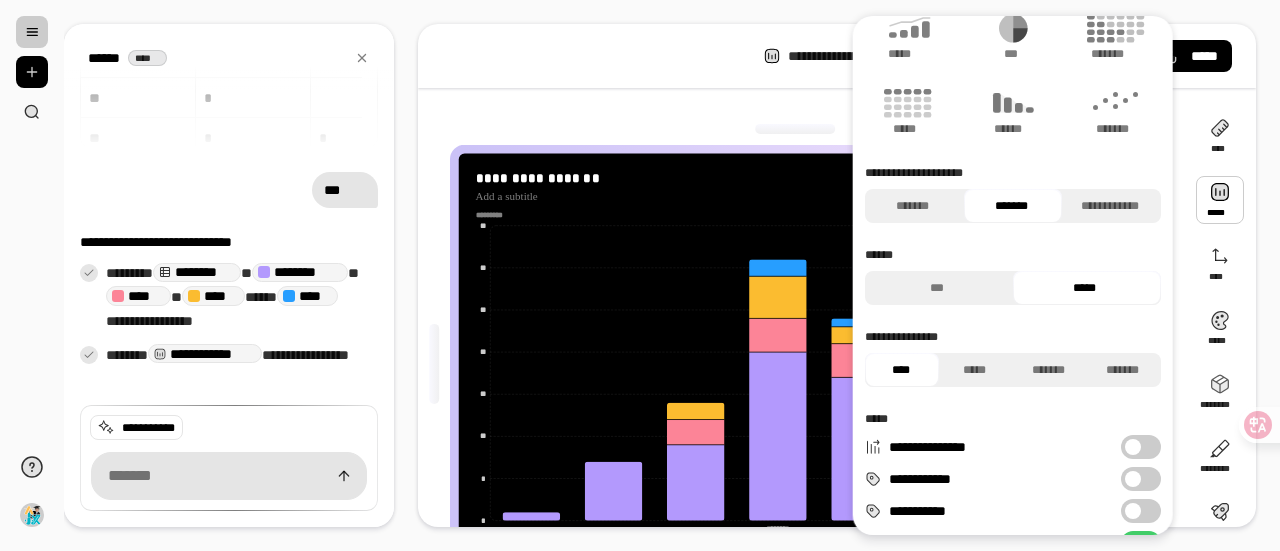 scroll, scrollTop: 200, scrollLeft: 0, axis: vertical 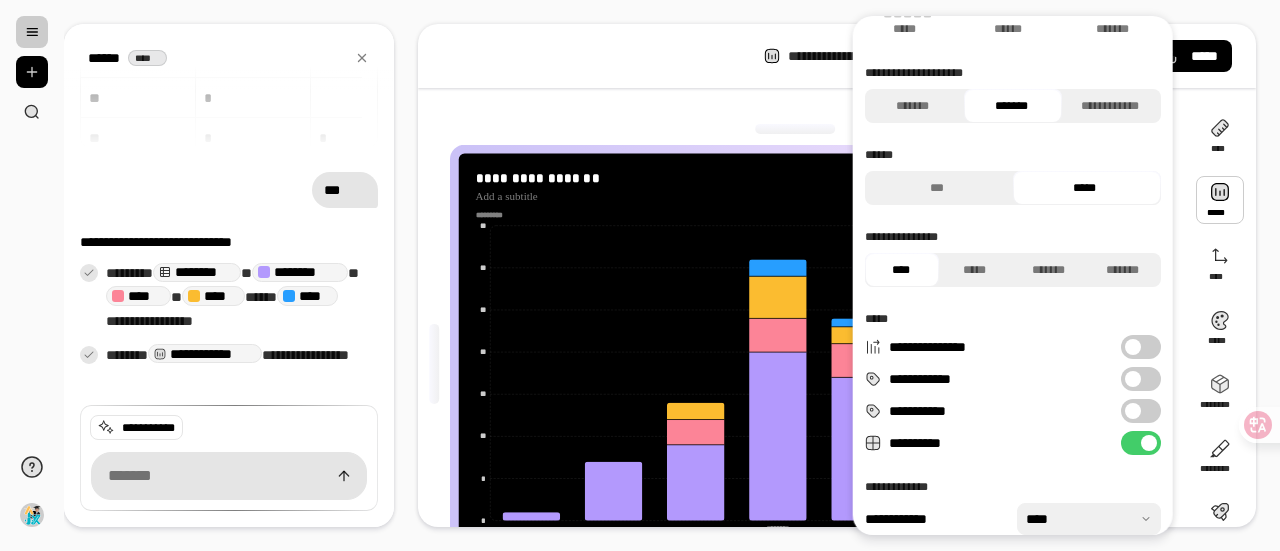 click on "**********" at bounding box center [1141, 347] 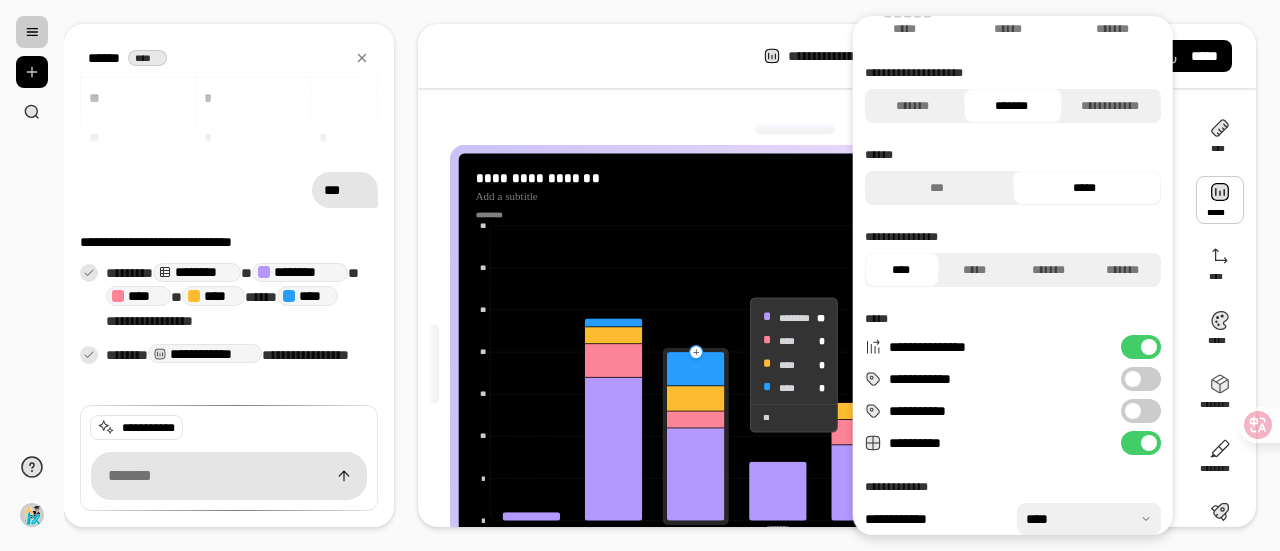 scroll, scrollTop: 96, scrollLeft: 0, axis: vertical 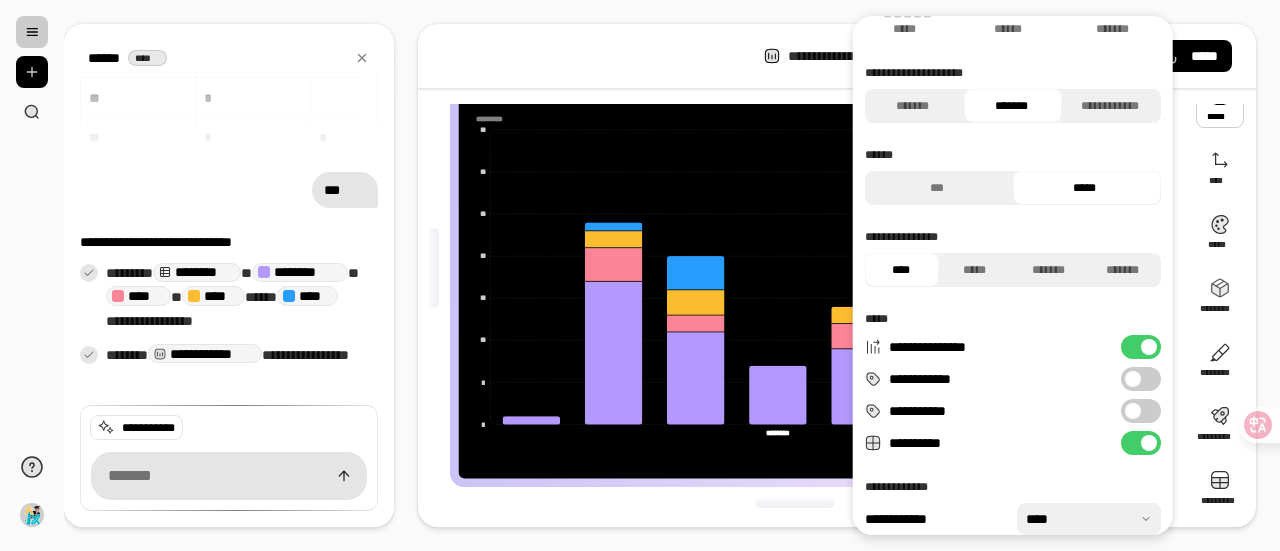 click on "**********" at bounding box center [1141, 347] 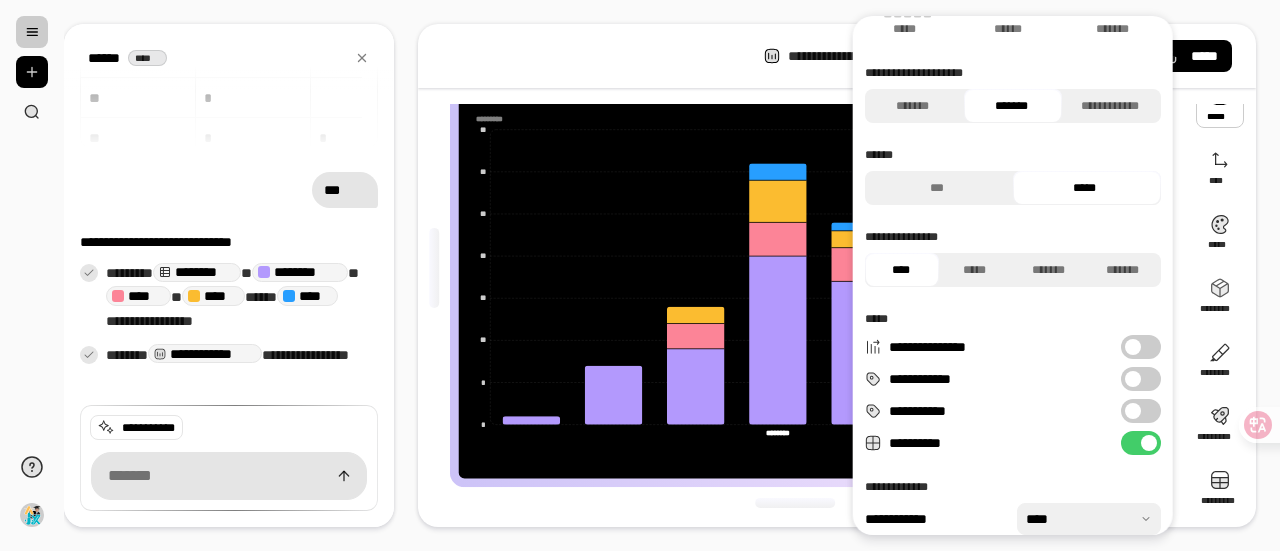 click on "**********" at bounding box center [1141, 379] 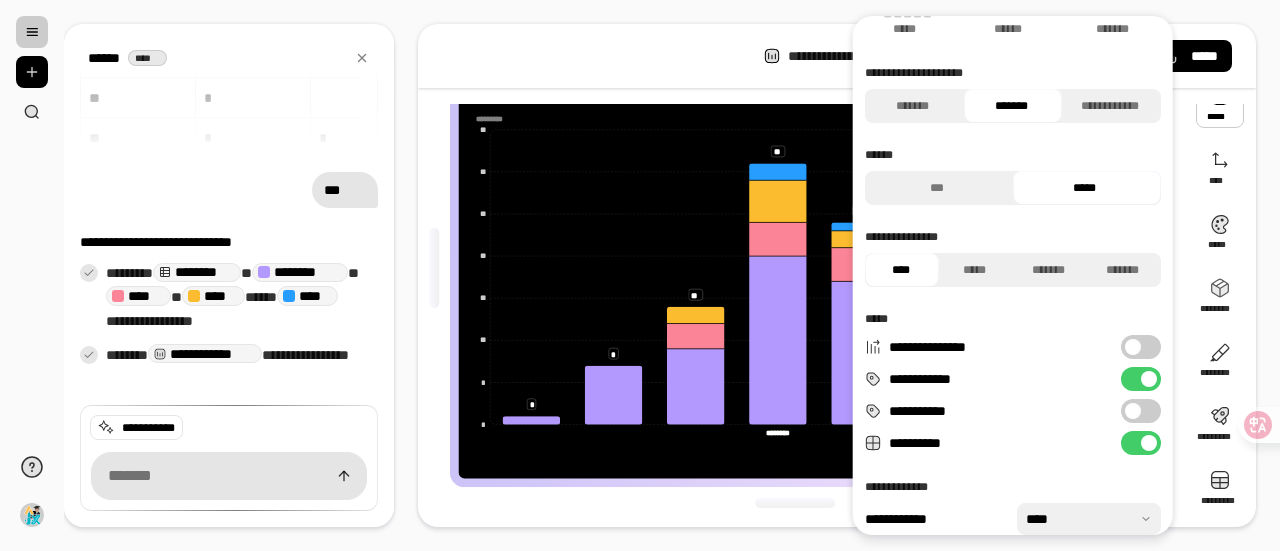 click on "**********" at bounding box center [1141, 411] 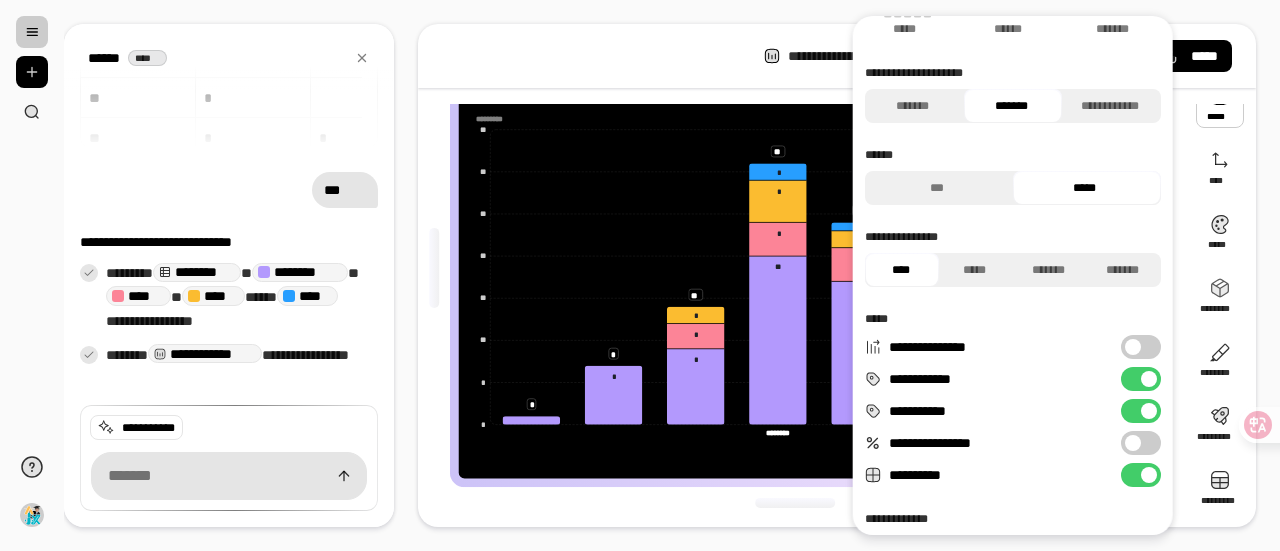 click on "**********" at bounding box center [1141, 443] 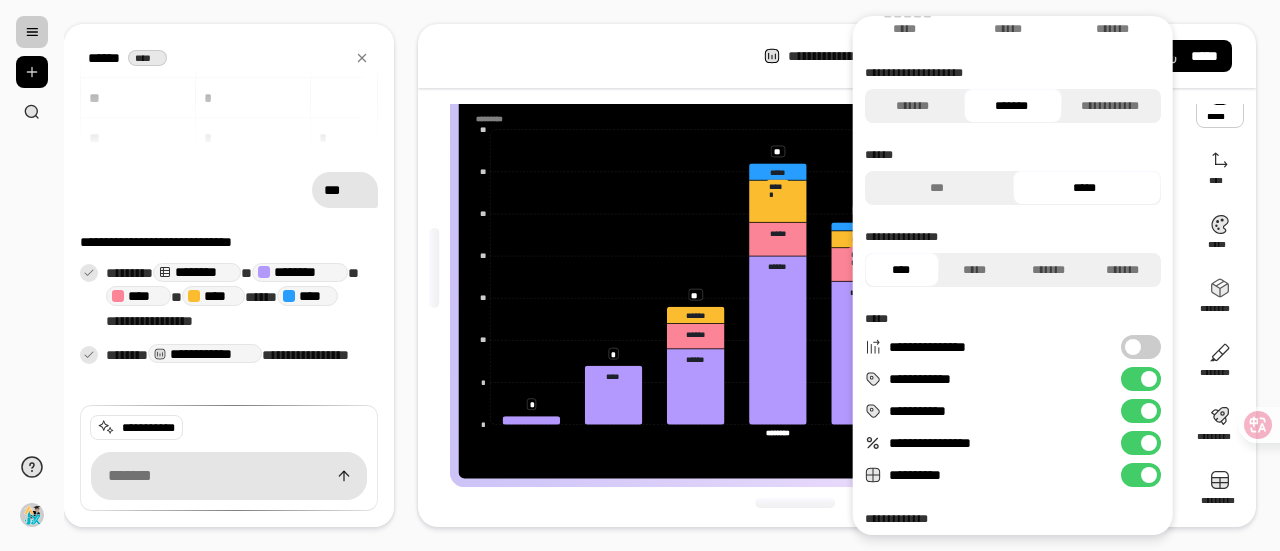 click at bounding box center (1149, 443) 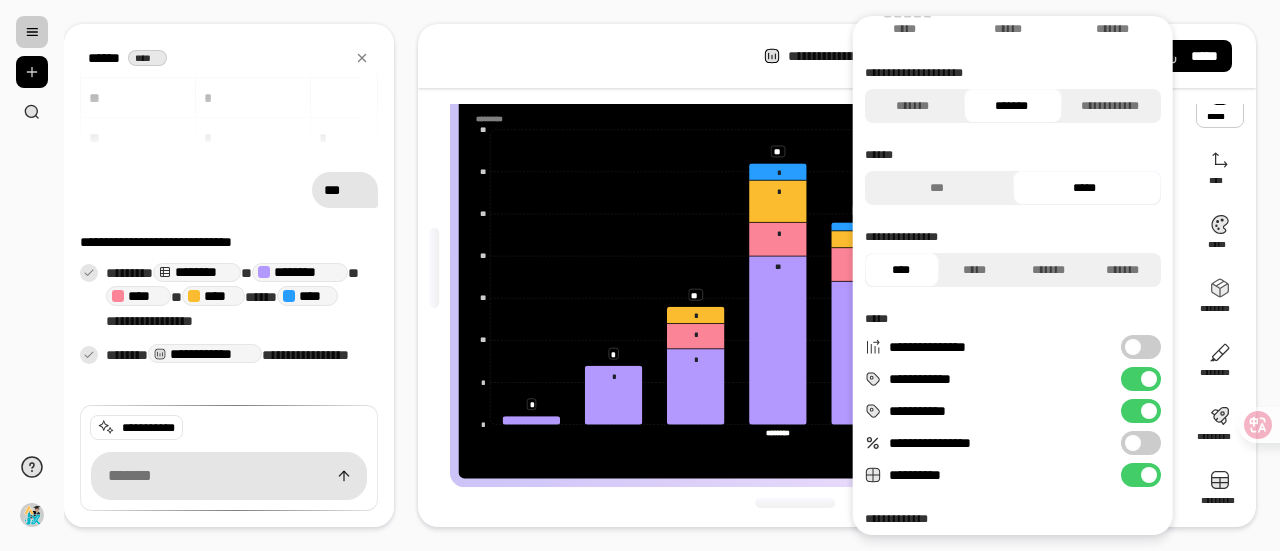 scroll, scrollTop: 290, scrollLeft: 0, axis: vertical 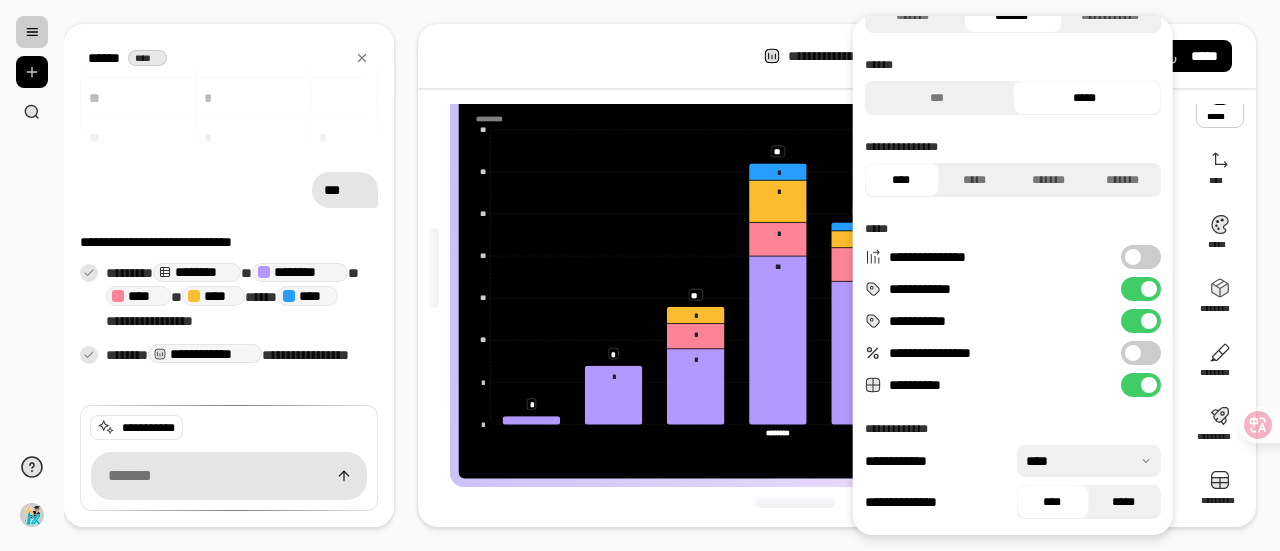 click on "*****" at bounding box center [1124, 502] 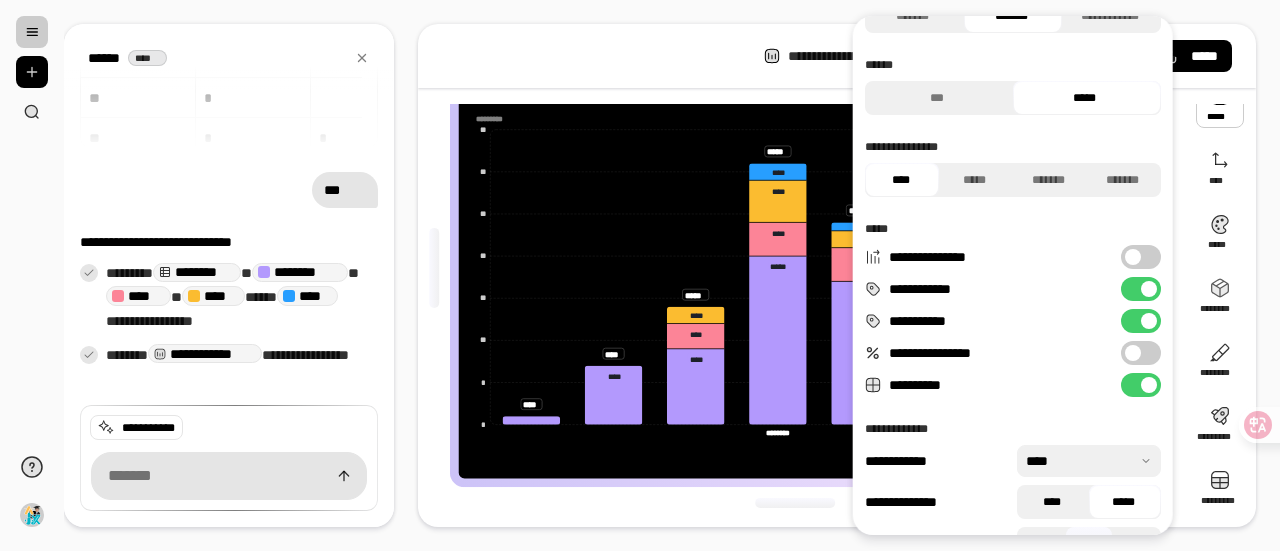 click on "****" at bounding box center (1052, 502) 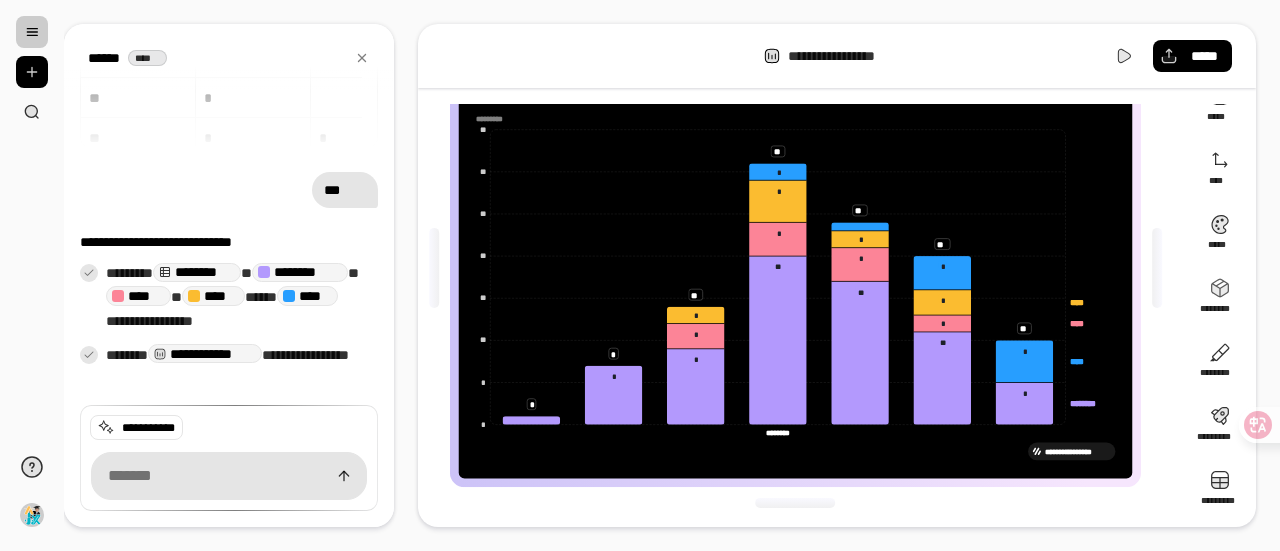 click on "**********" at bounding box center [837, 56] 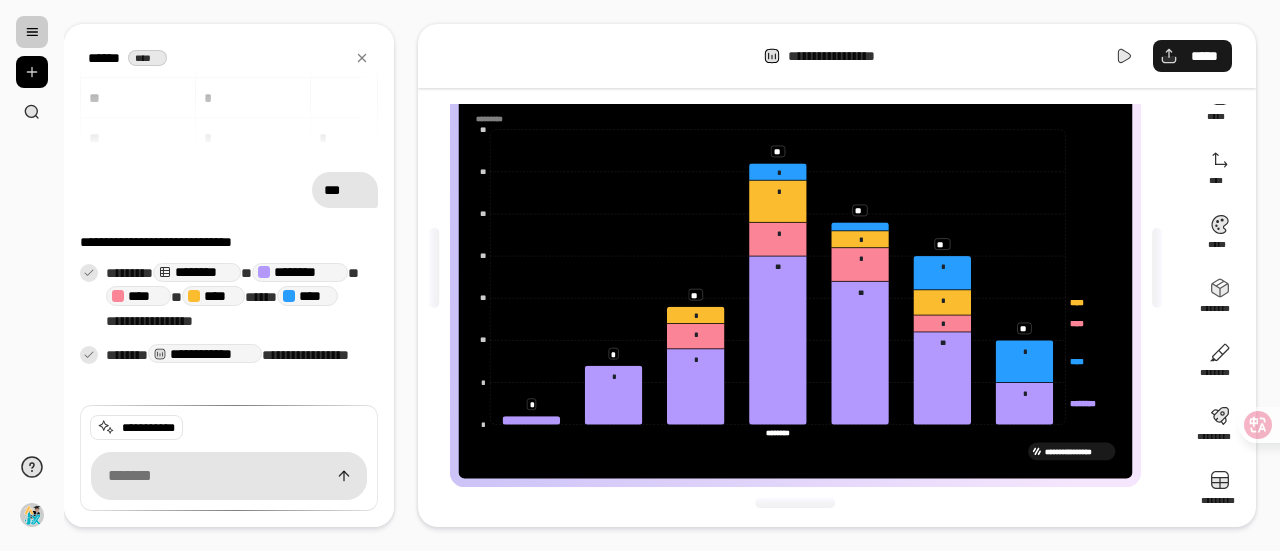 click on "*****" at bounding box center (1204, 56) 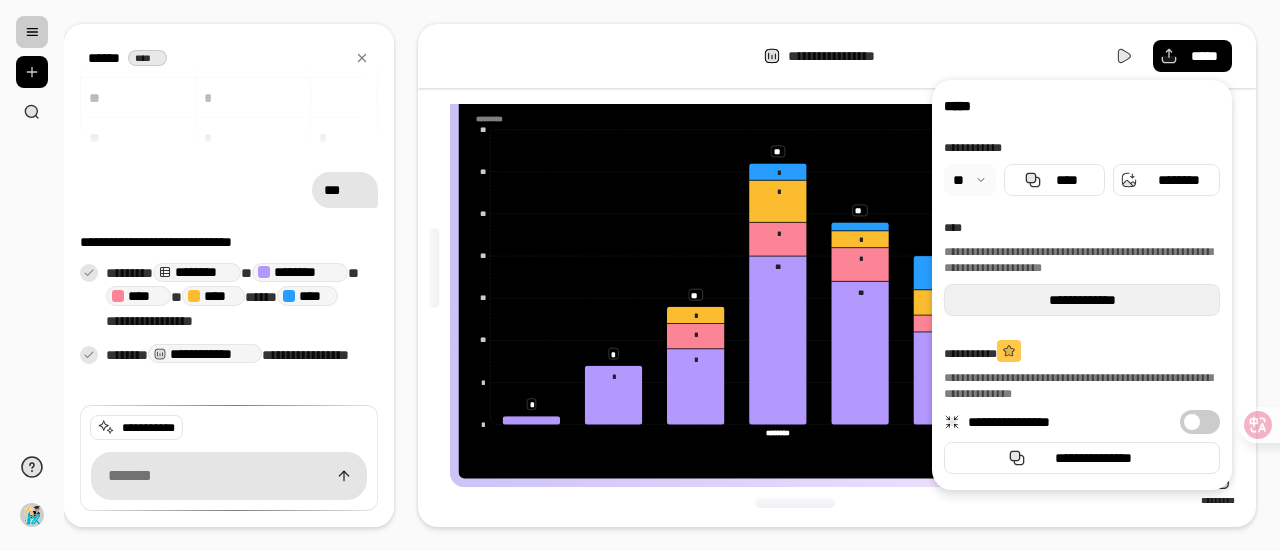 click on "**********" at bounding box center [1082, 300] 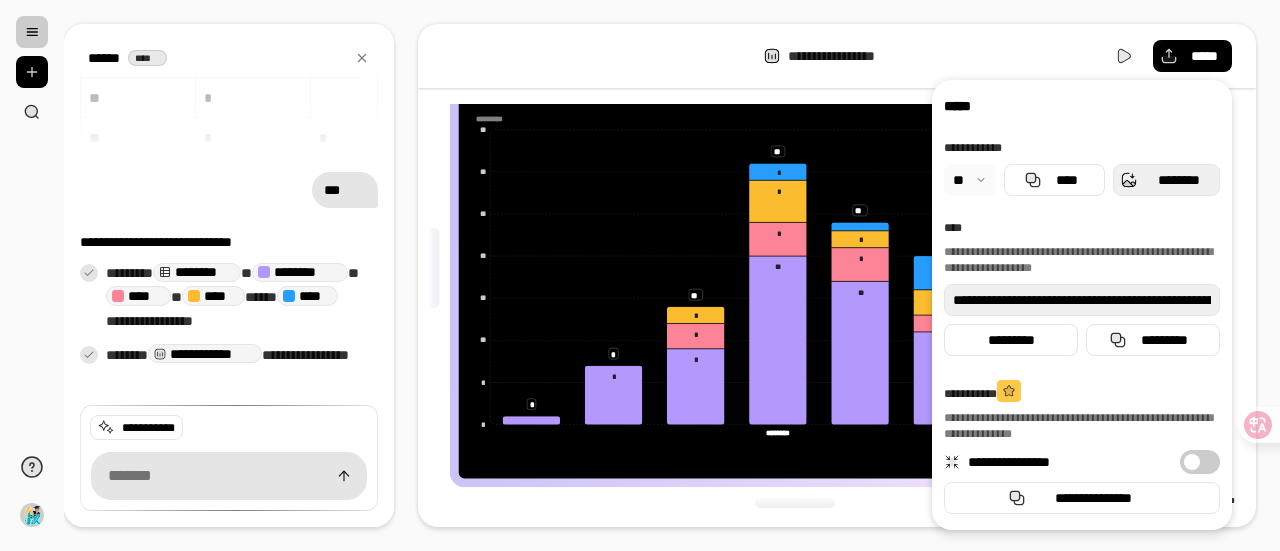 click on "********" at bounding box center (1178, 180) 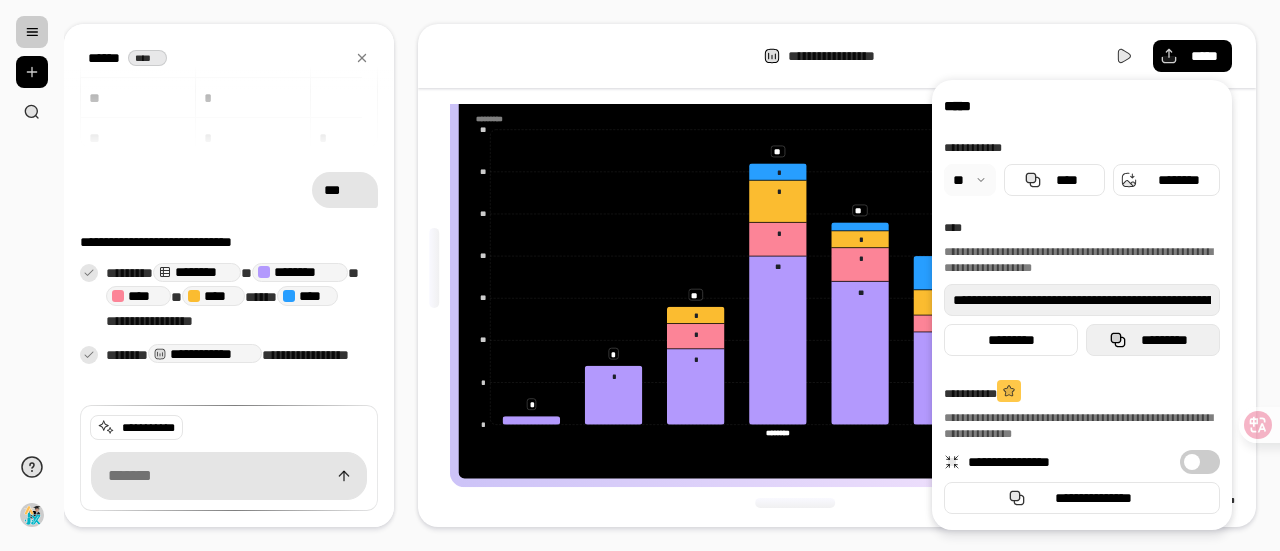 click on "*********" at bounding box center (1153, 340) 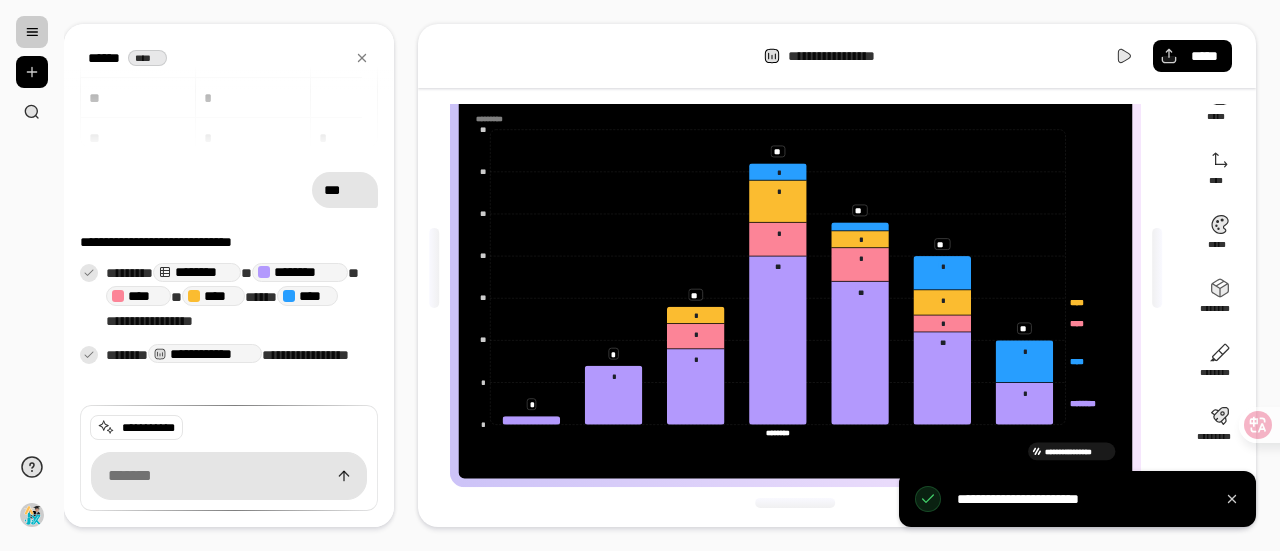 click on "**********" at bounding box center [837, 56] 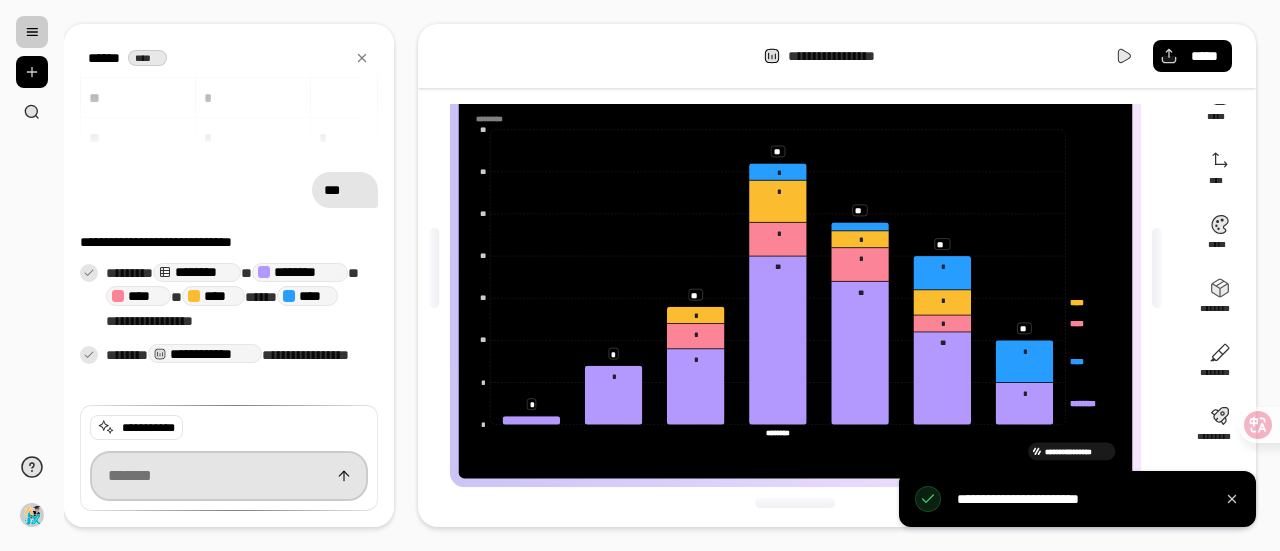 click at bounding box center [229, 476] 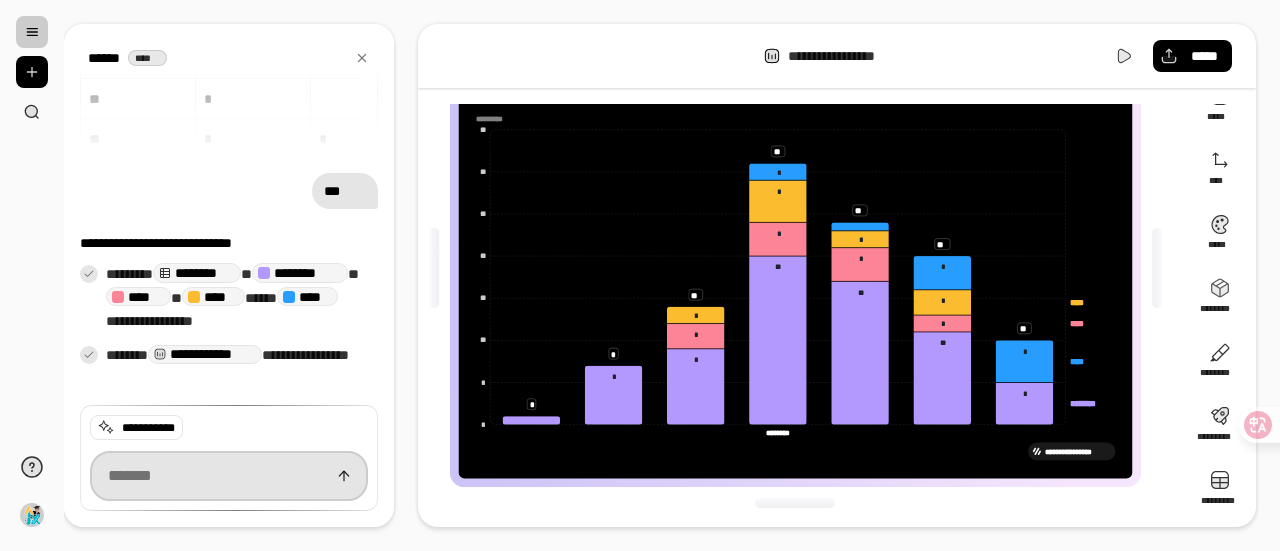 scroll, scrollTop: 118, scrollLeft: 0, axis: vertical 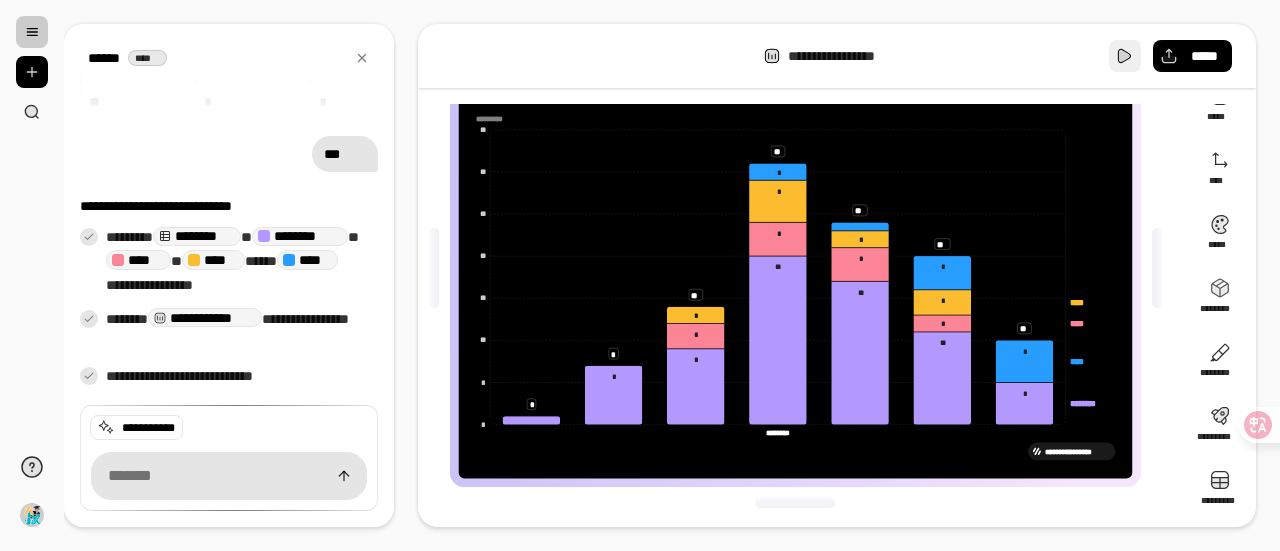 click at bounding box center (1125, 56) 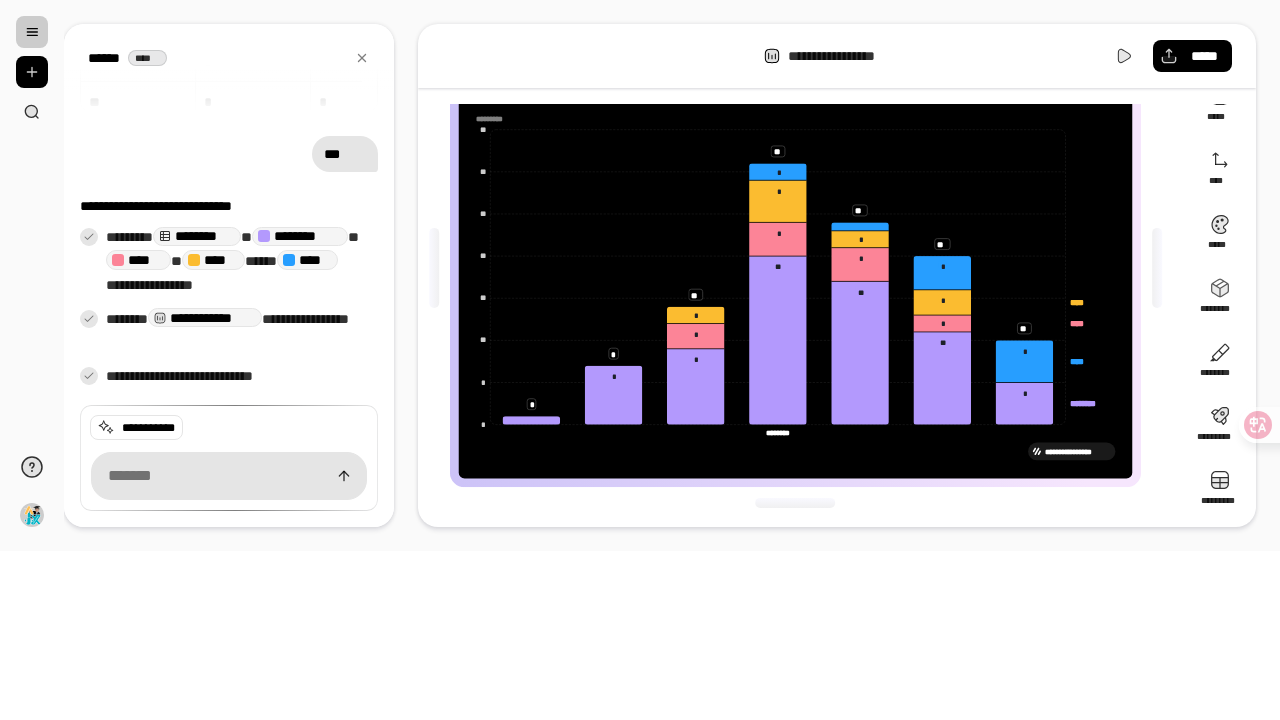 scroll, scrollTop: 0, scrollLeft: 0, axis: both 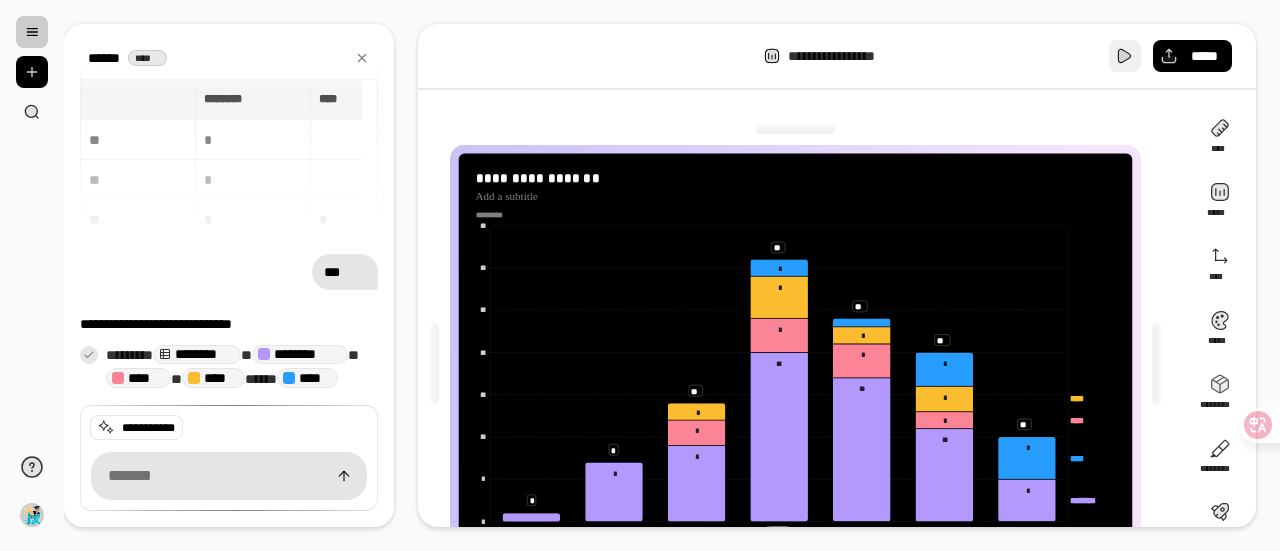 click at bounding box center (1125, 56) 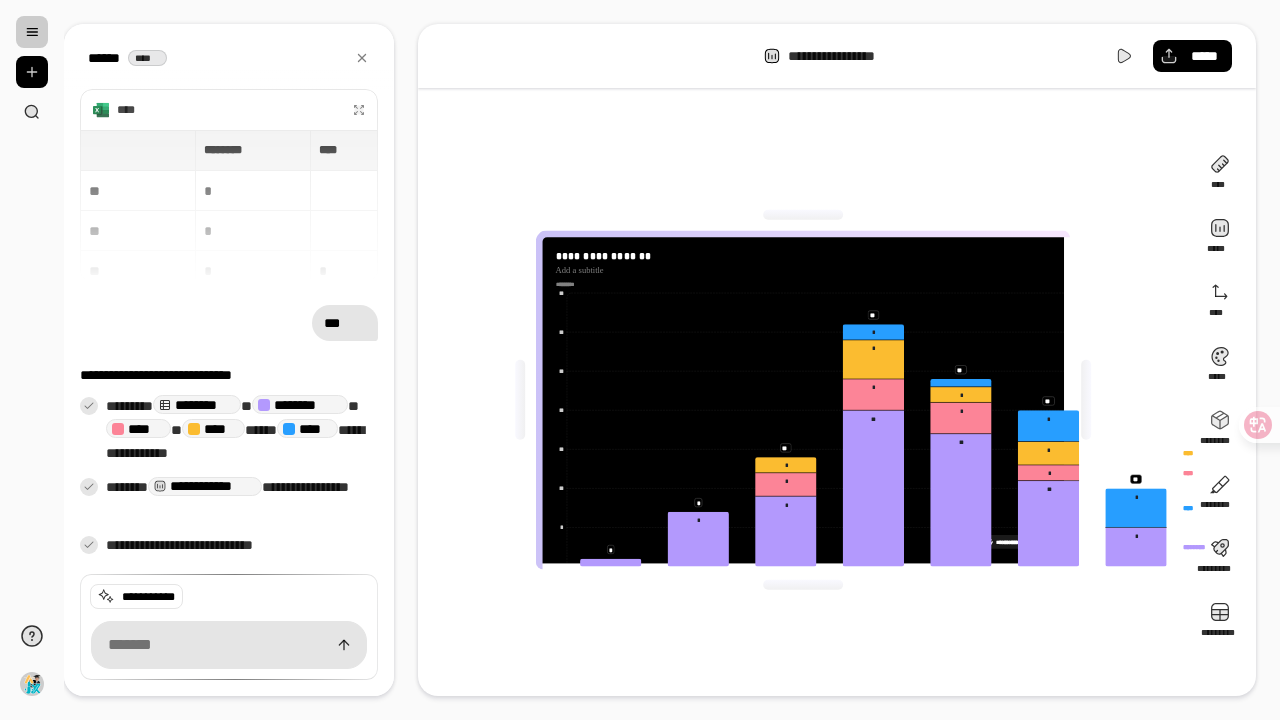 click 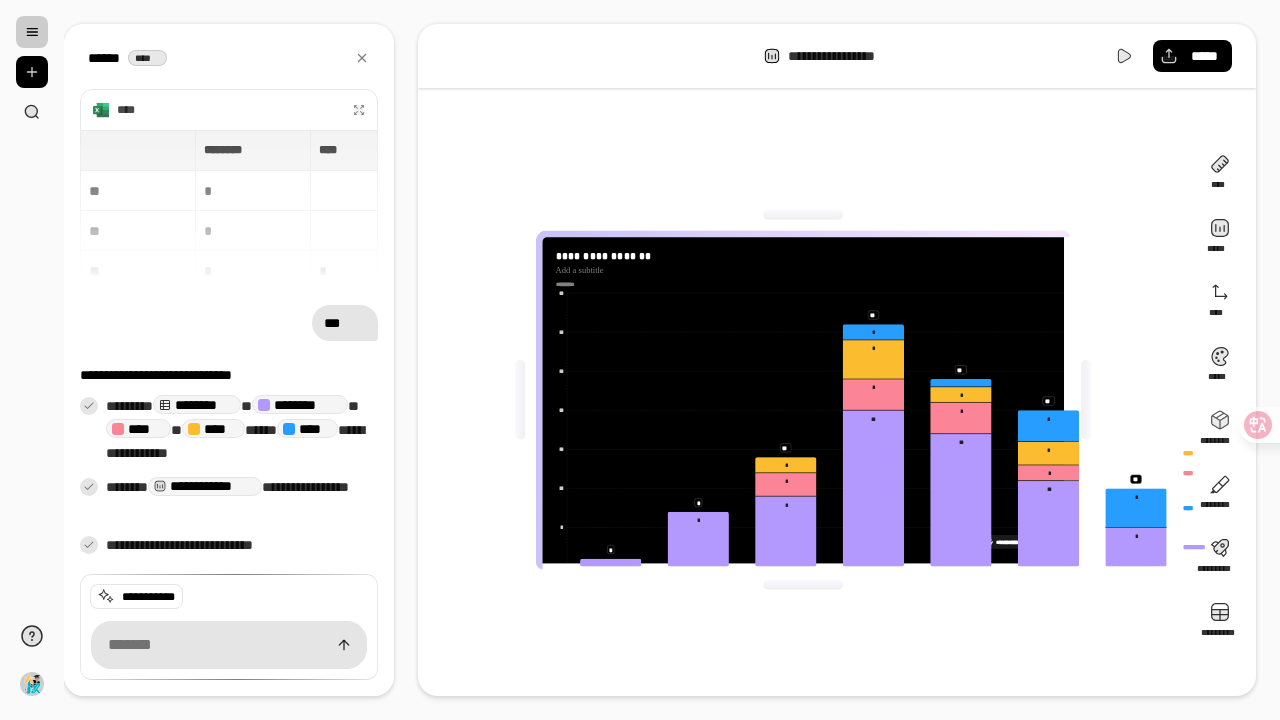 click on "**********" at bounding box center (1021, 541) 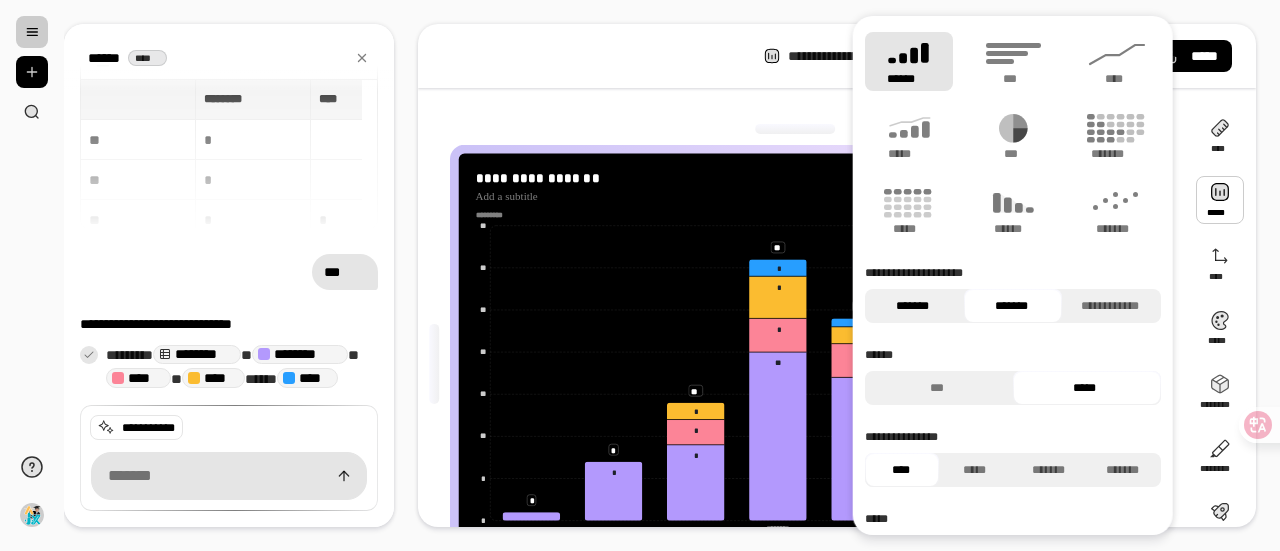 click on "*******" at bounding box center [912, 306] 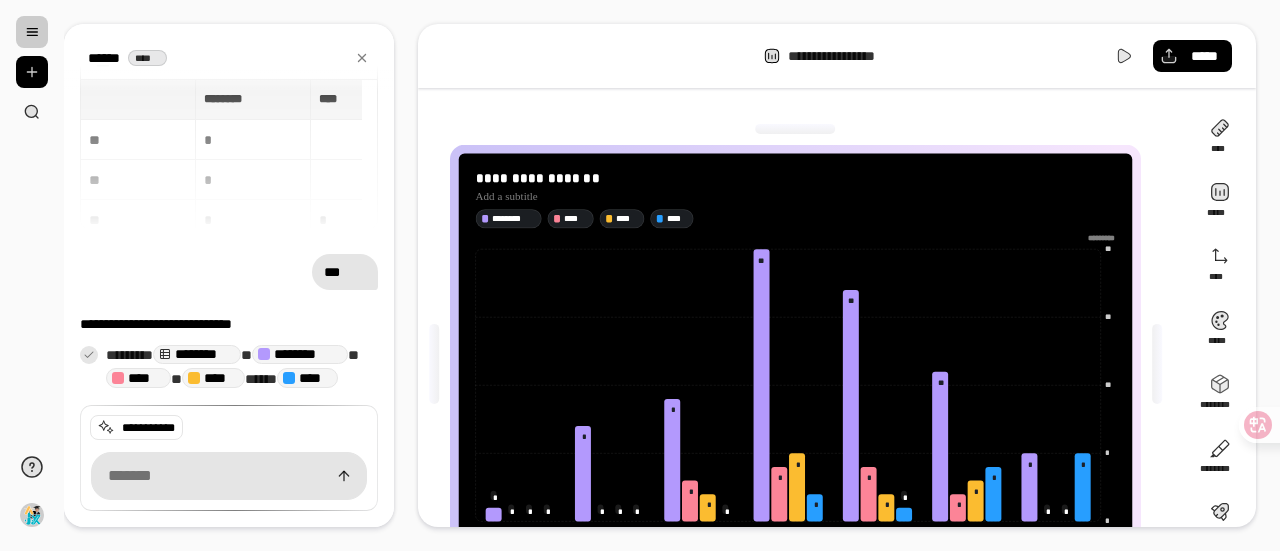 click on "**********" at bounding box center [803, 364] 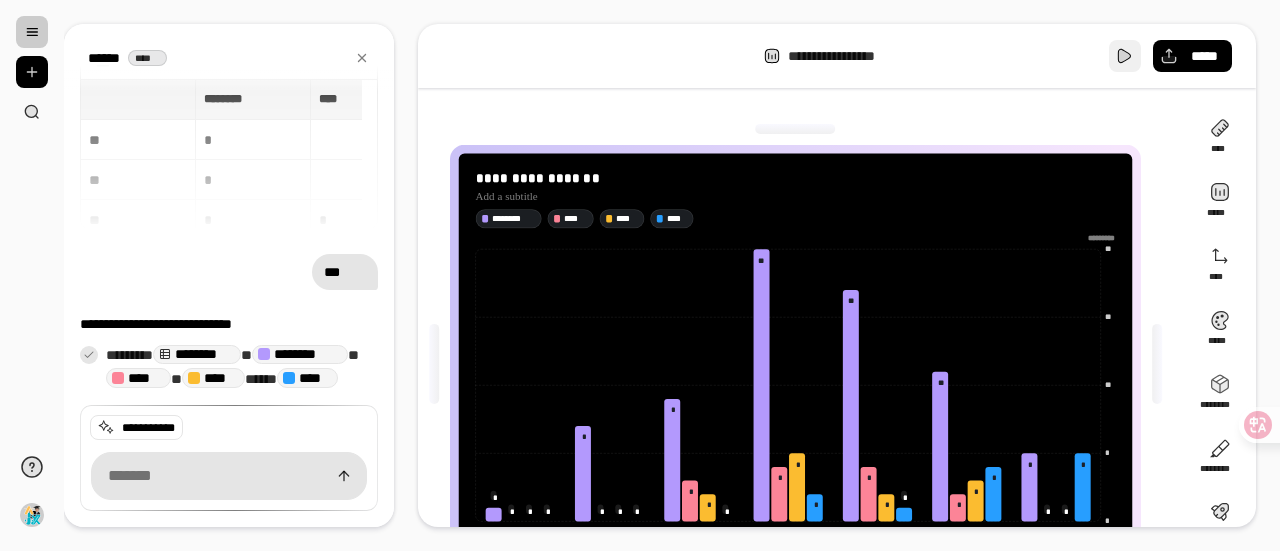 click at bounding box center (1125, 56) 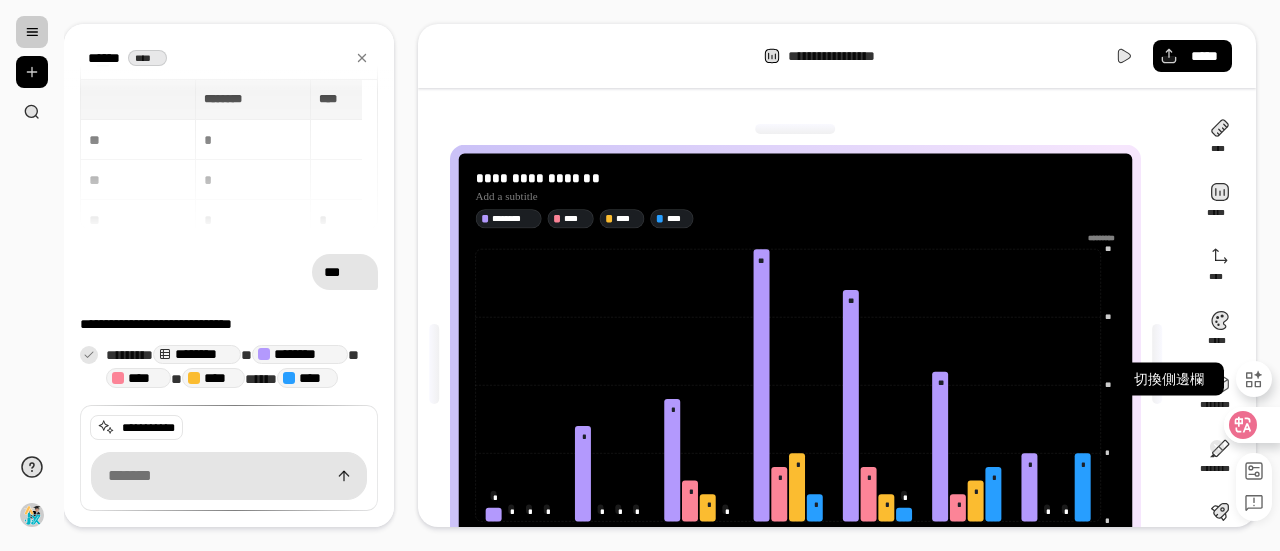 click on "切換側邊欄" at bounding box center (1169, 379) 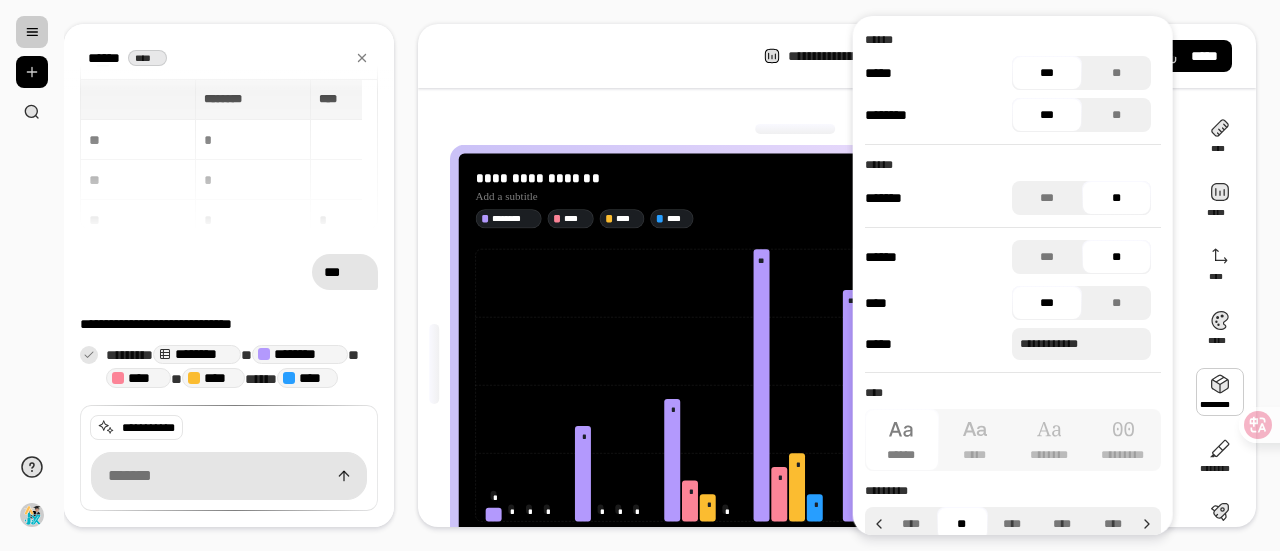 click at bounding box center [1220, 392] 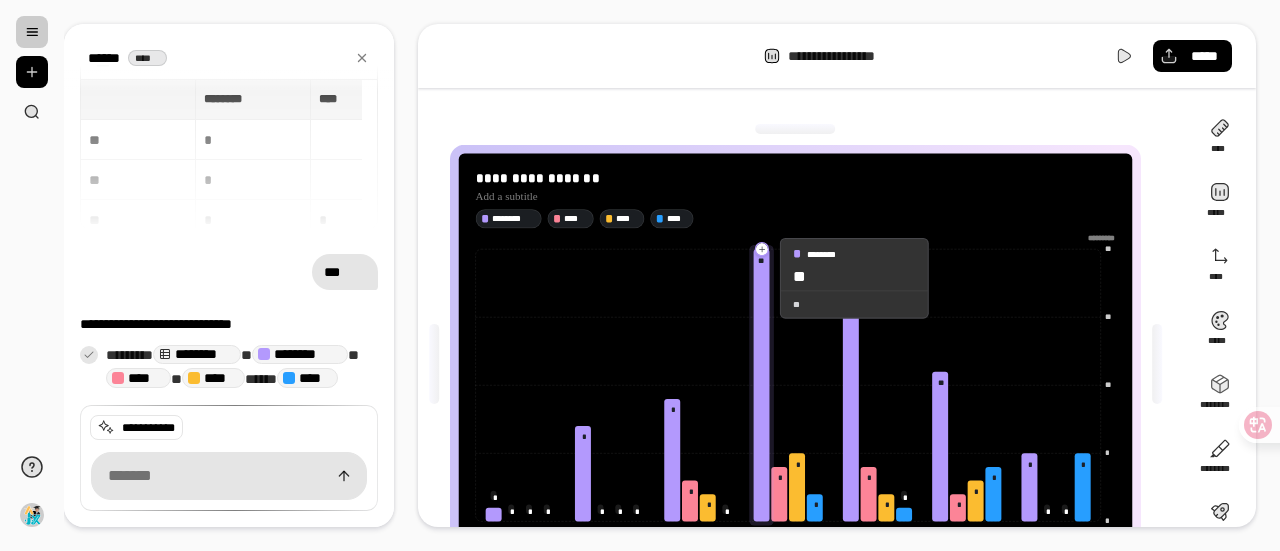 click 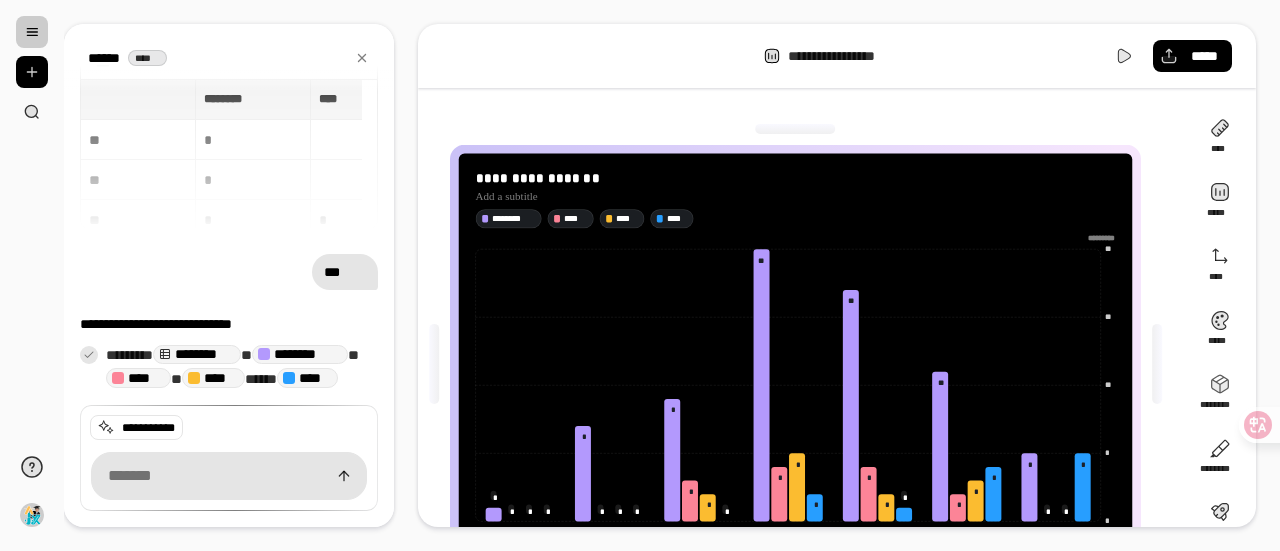 scroll, scrollTop: 96, scrollLeft: 0, axis: vertical 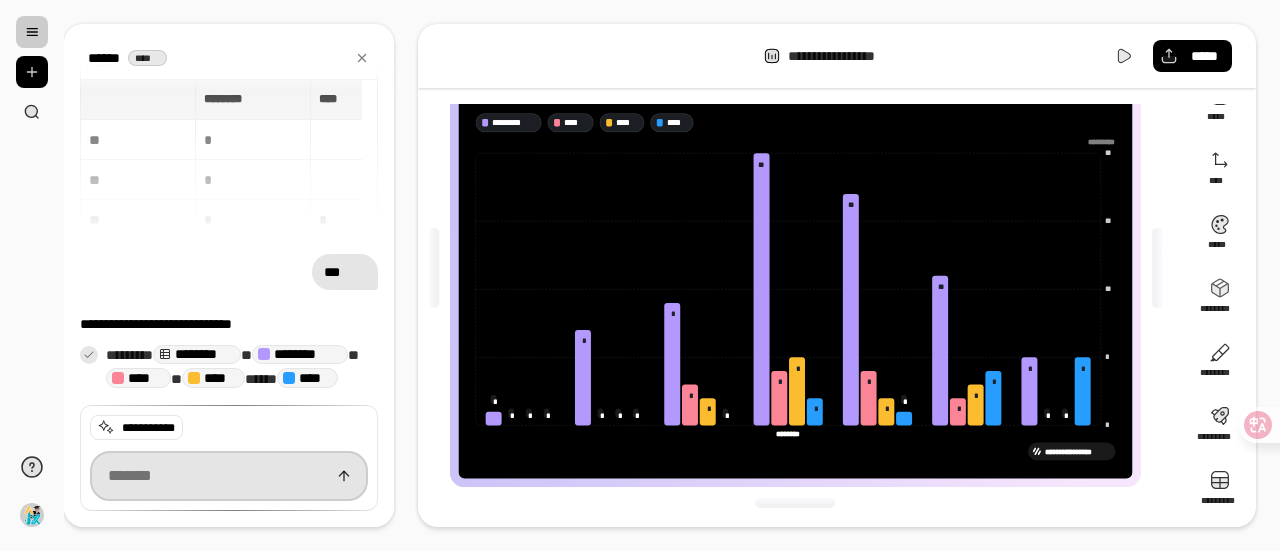 click at bounding box center [229, 476] 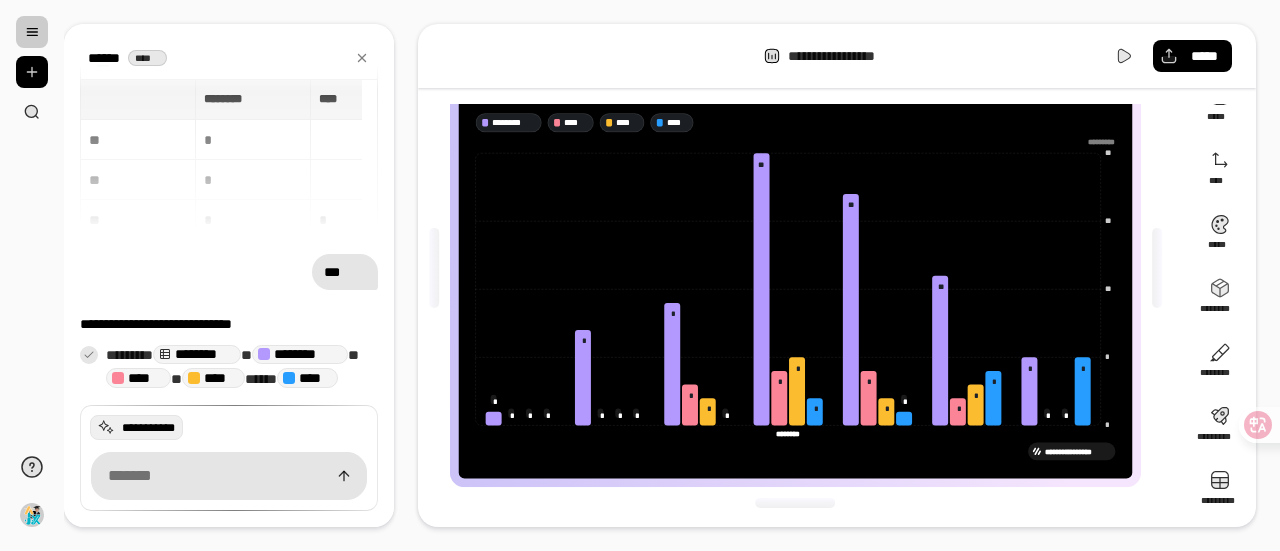 click on "**********" at bounding box center (148, 428) 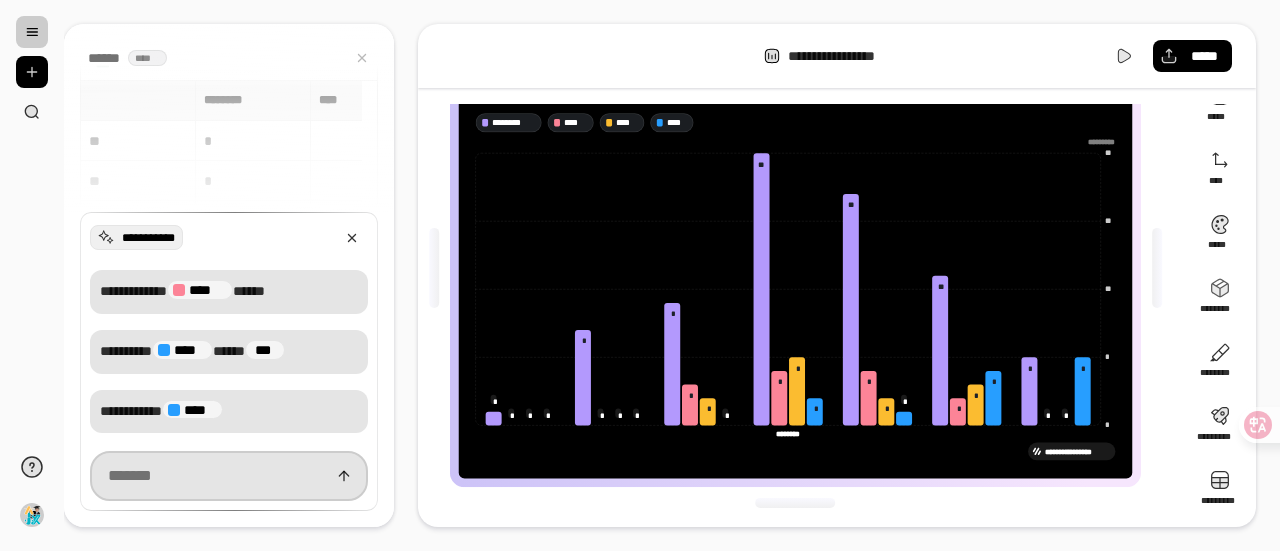 click at bounding box center (229, 476) 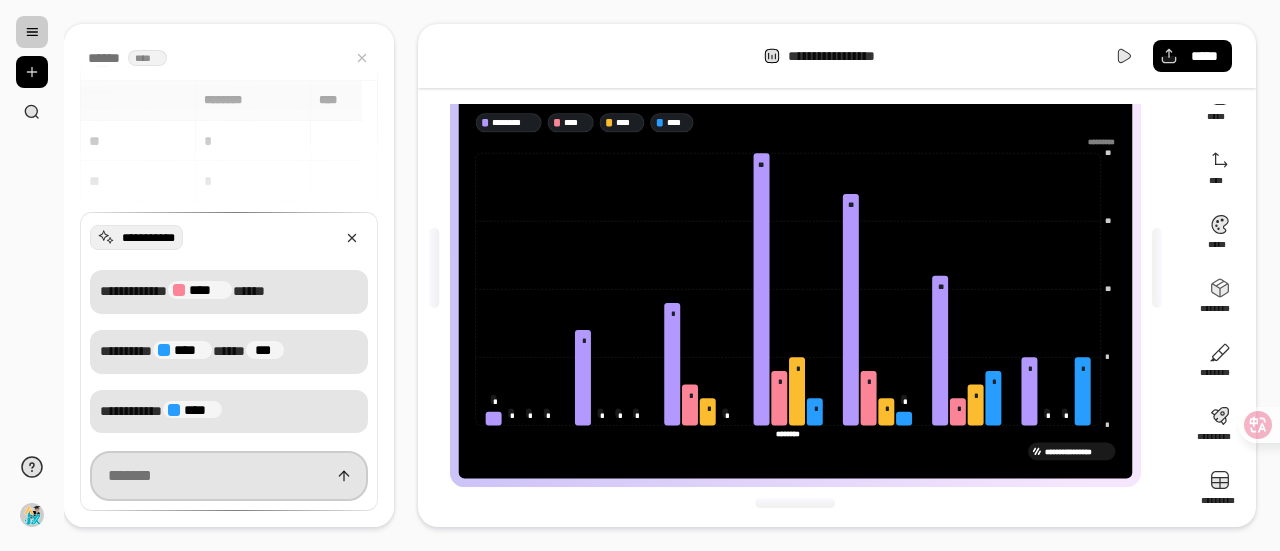 click at bounding box center (344, 476) 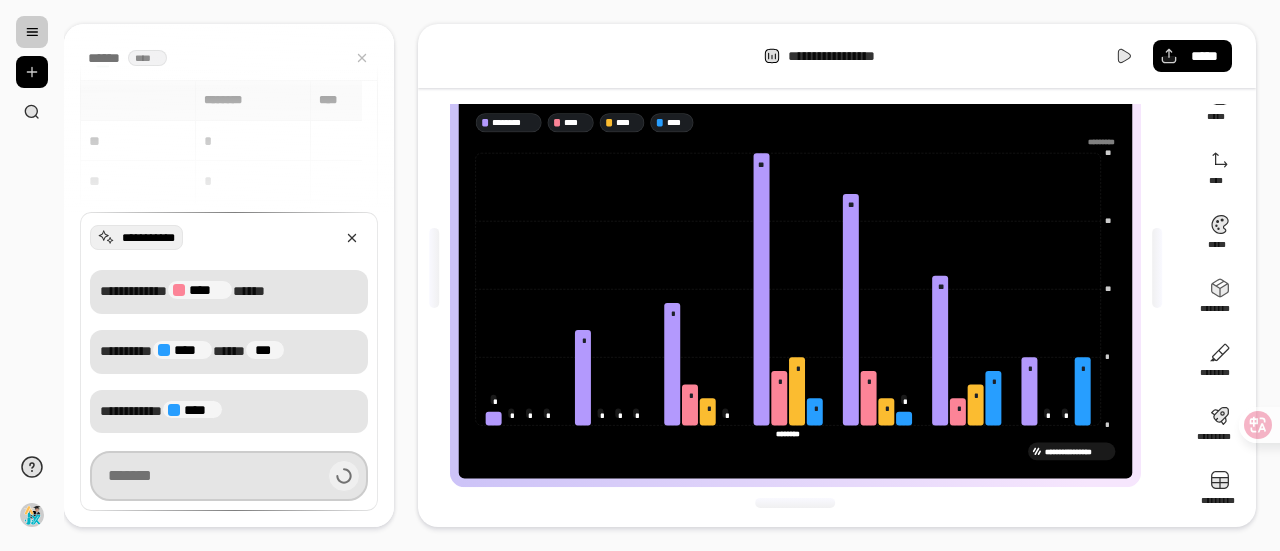 scroll, scrollTop: 312, scrollLeft: 0, axis: vertical 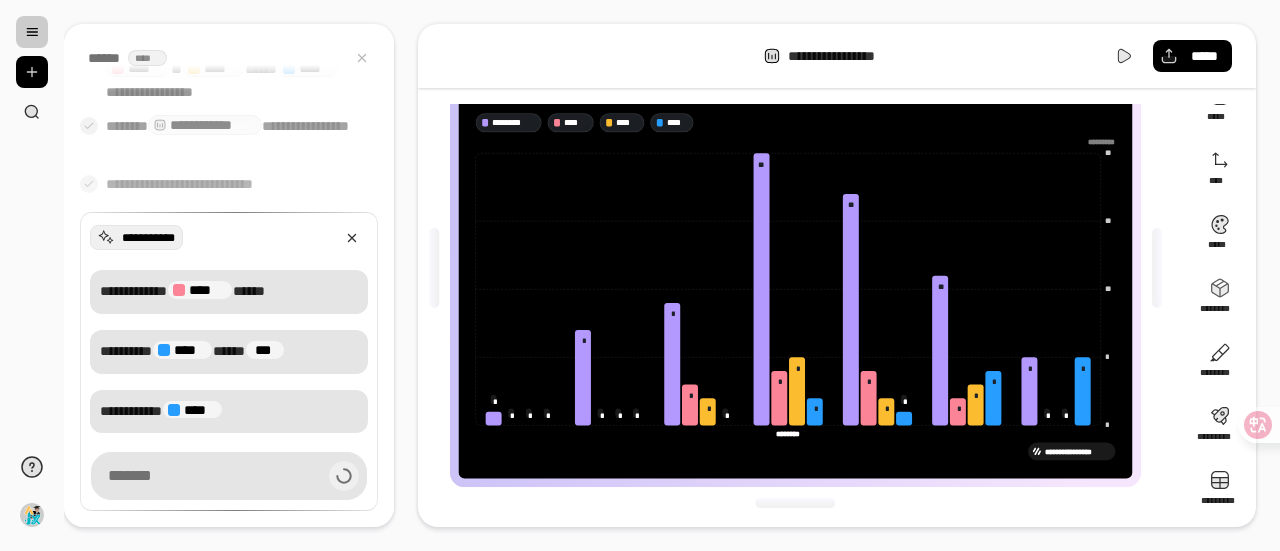 click on "**********" at bounding box center (148, 237) 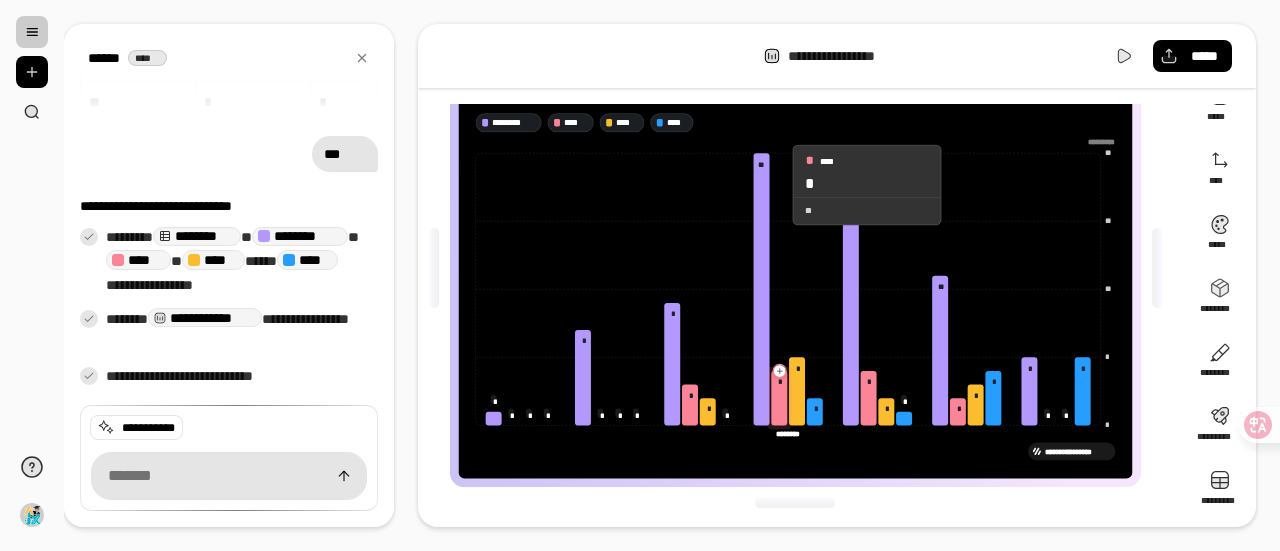 scroll, scrollTop: 281, scrollLeft: 0, axis: vertical 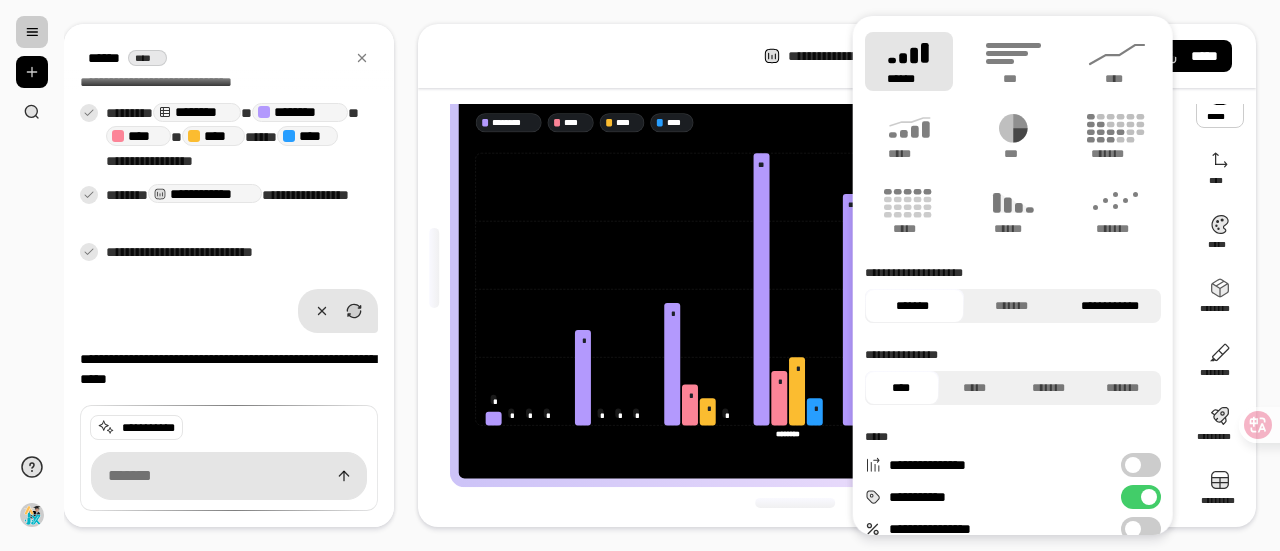 click on "**********" at bounding box center [1109, 306] 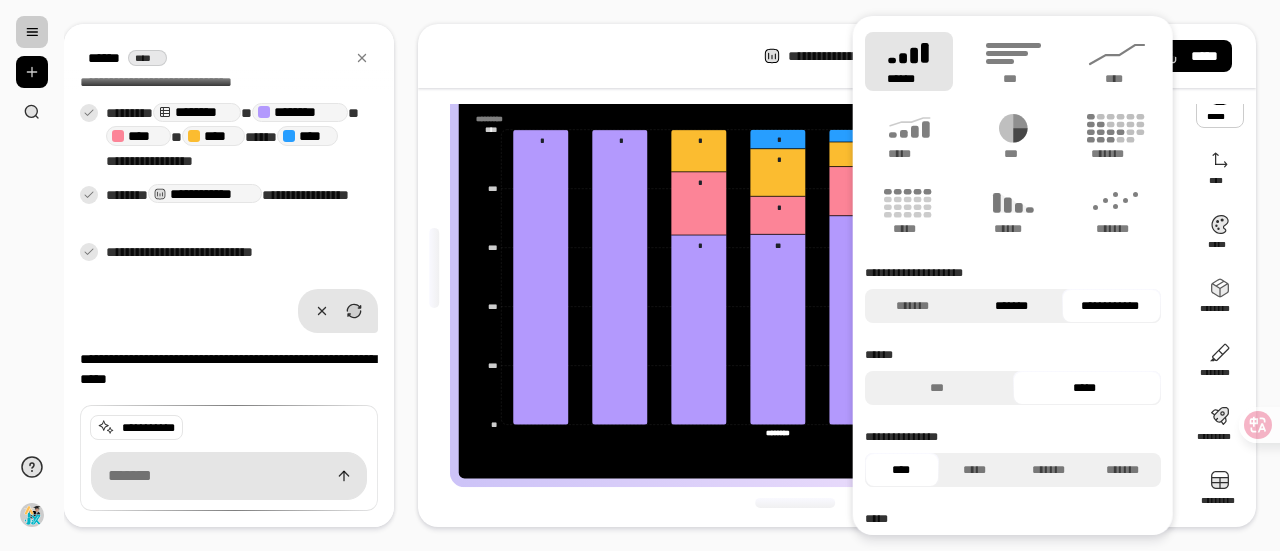 click on "*******" at bounding box center (1010, 306) 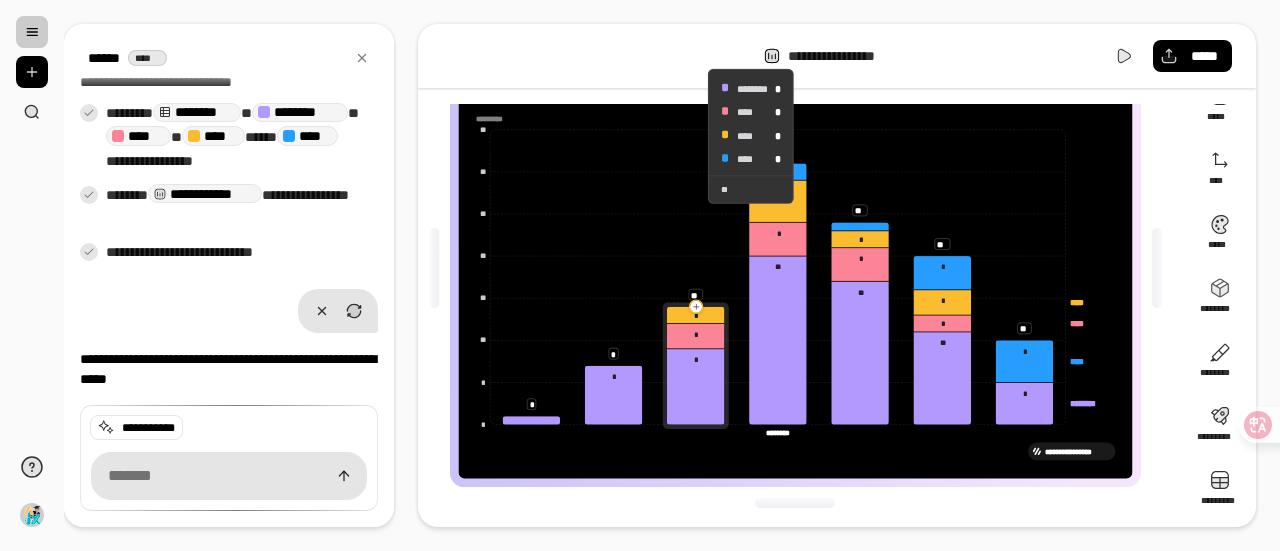 click 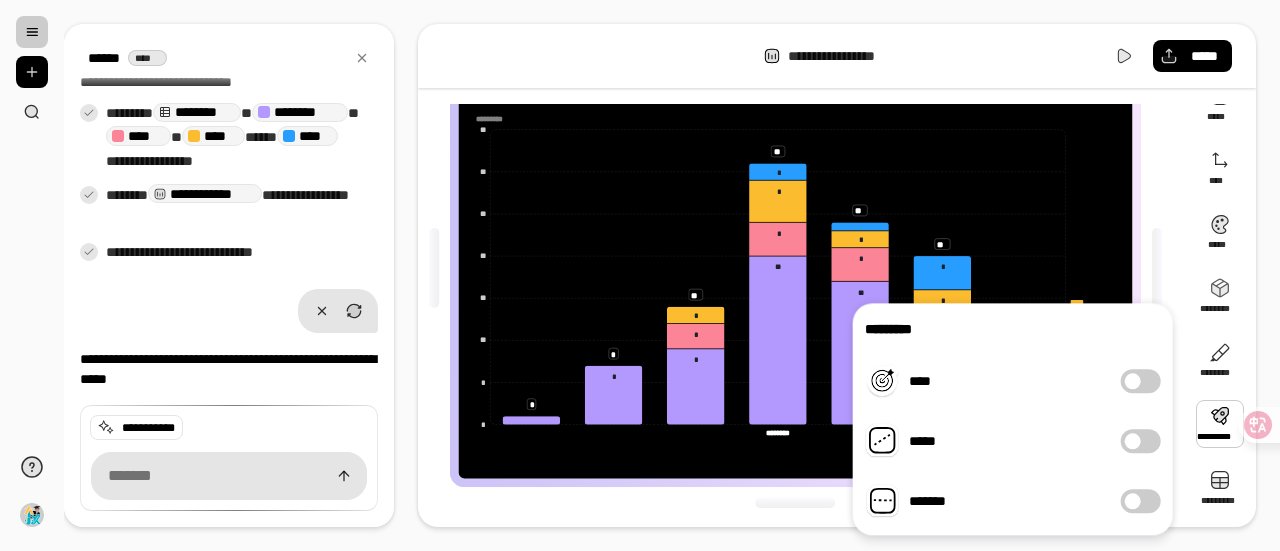 click on "****" at bounding box center (1141, 381) 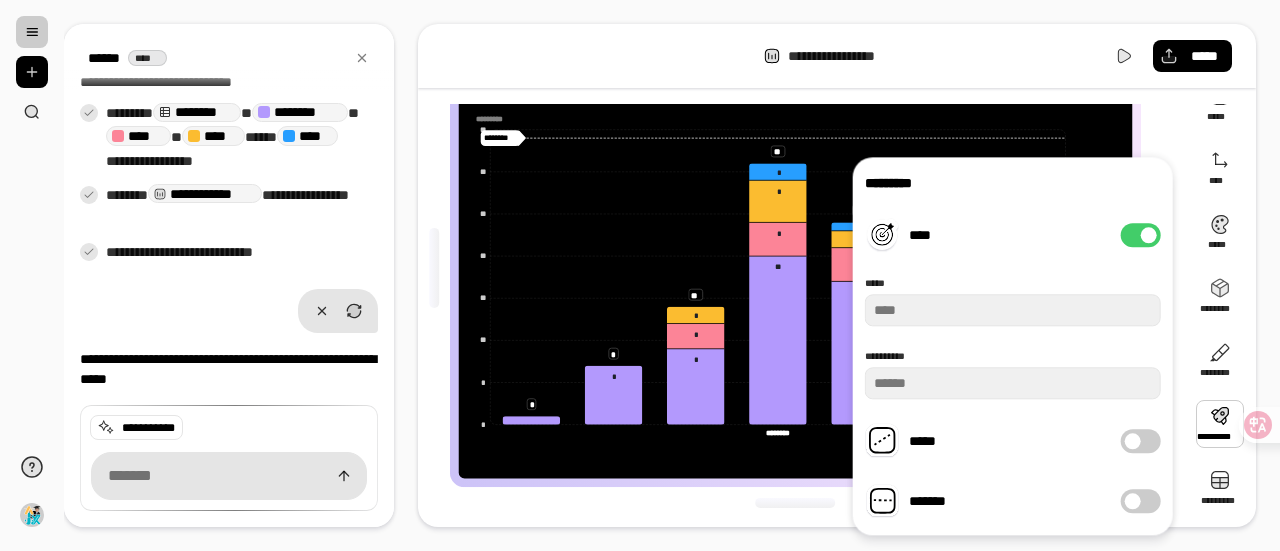 click on "*****" at bounding box center (1141, 441) 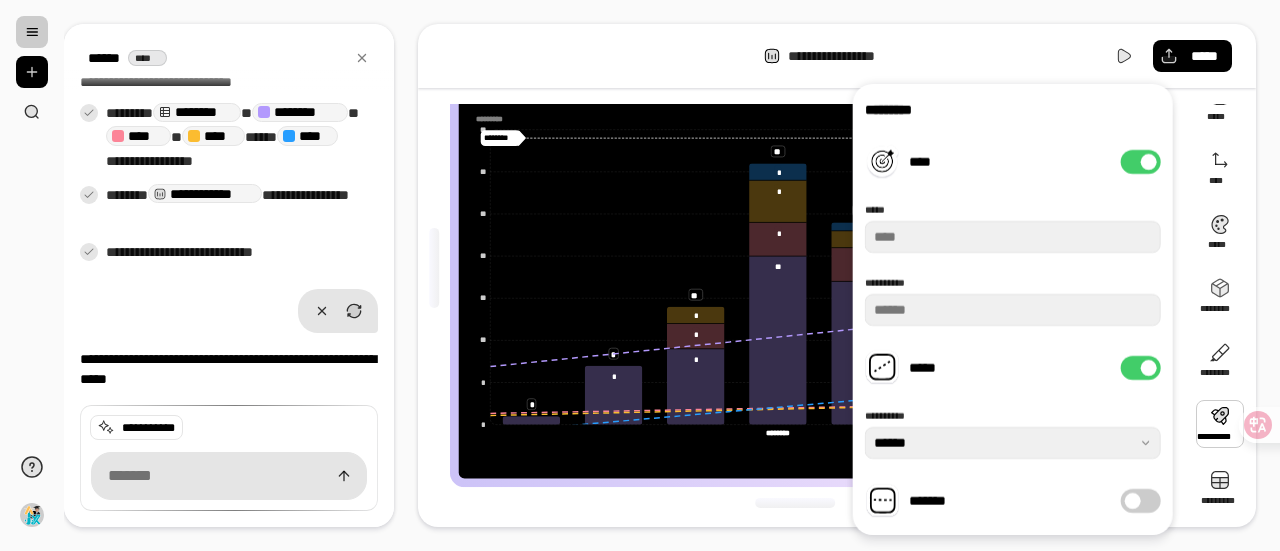click on "*******" at bounding box center (1141, 501) 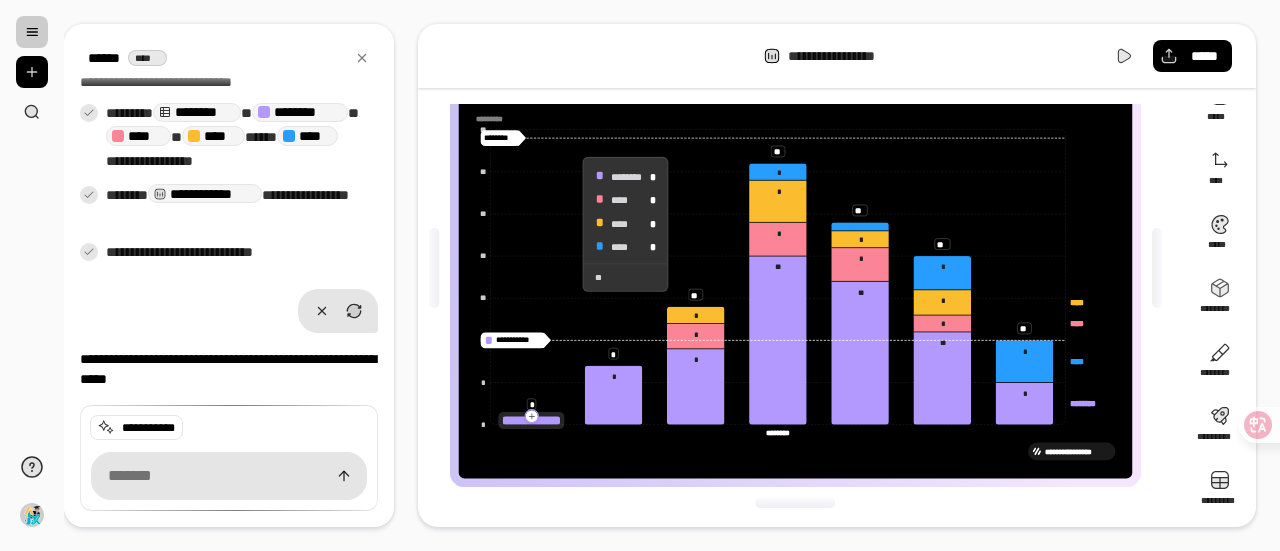 click 